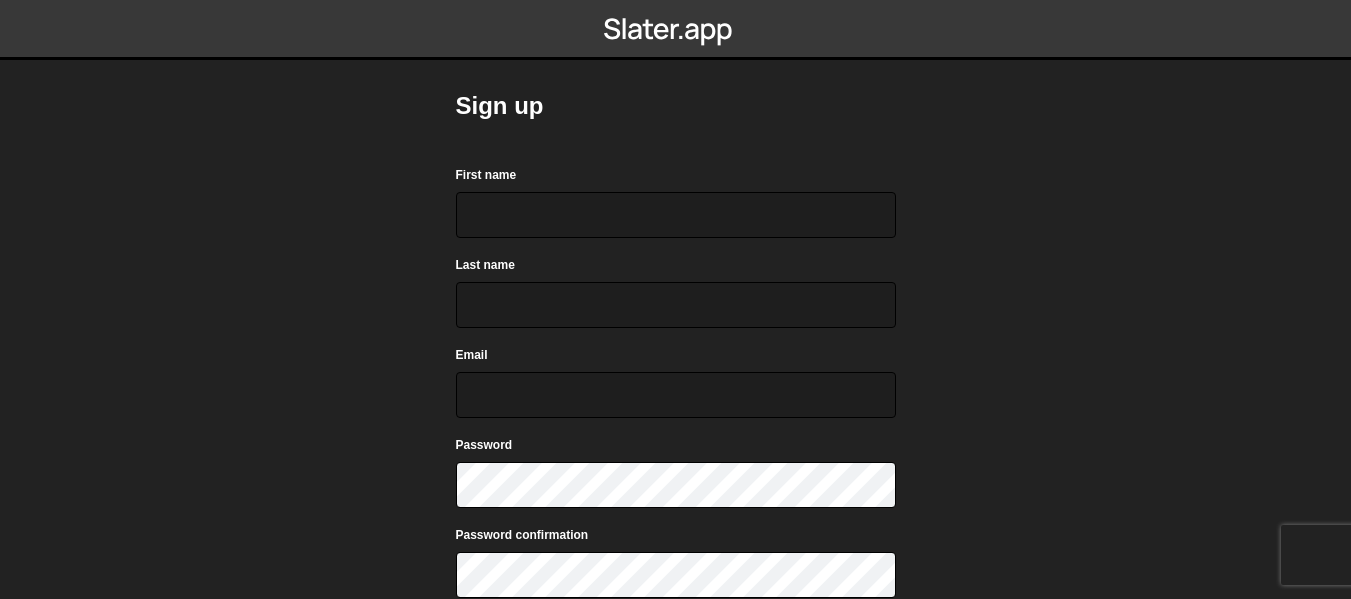 scroll, scrollTop: 0, scrollLeft: 0, axis: both 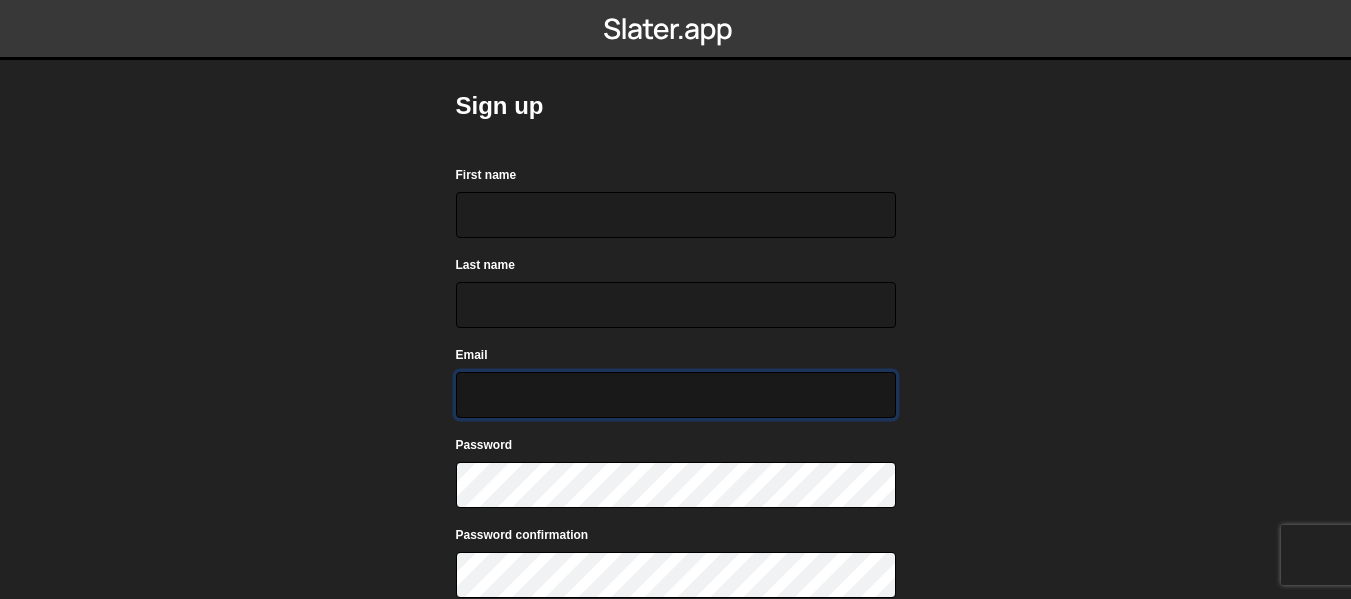 click on "Email" at bounding box center (676, 395) 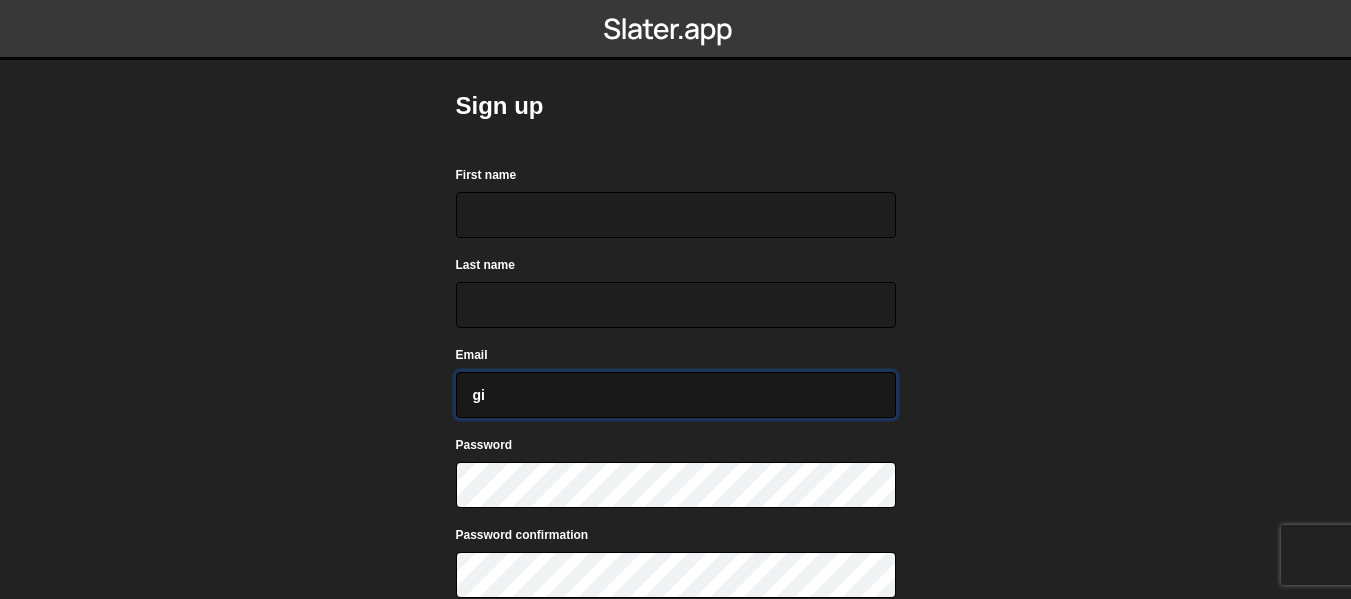 type on "g" 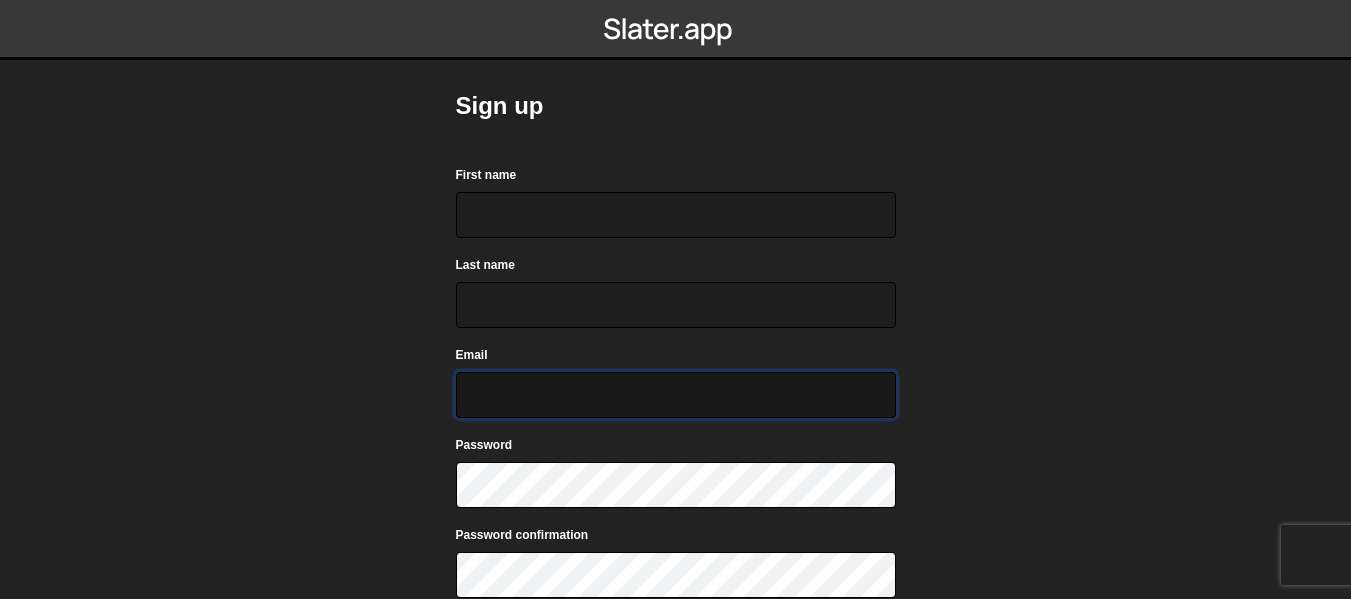 paste on "blaisenorthernn@gmail.com" 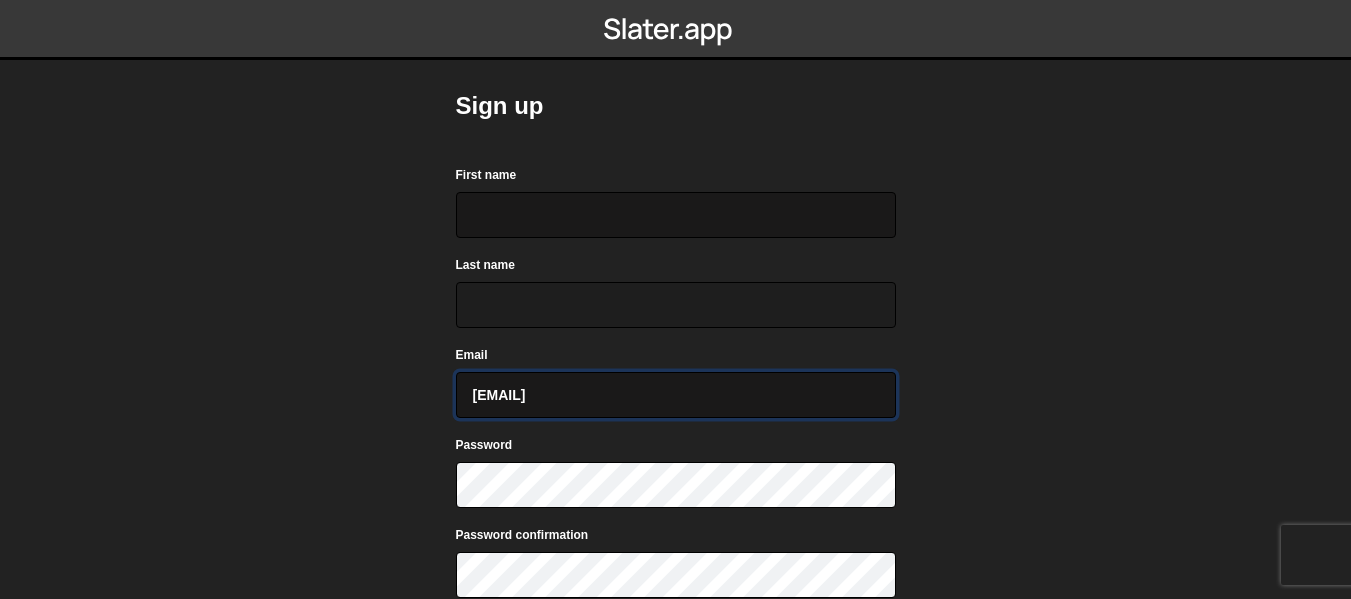 type on "blaisenorthernn@gmail.com" 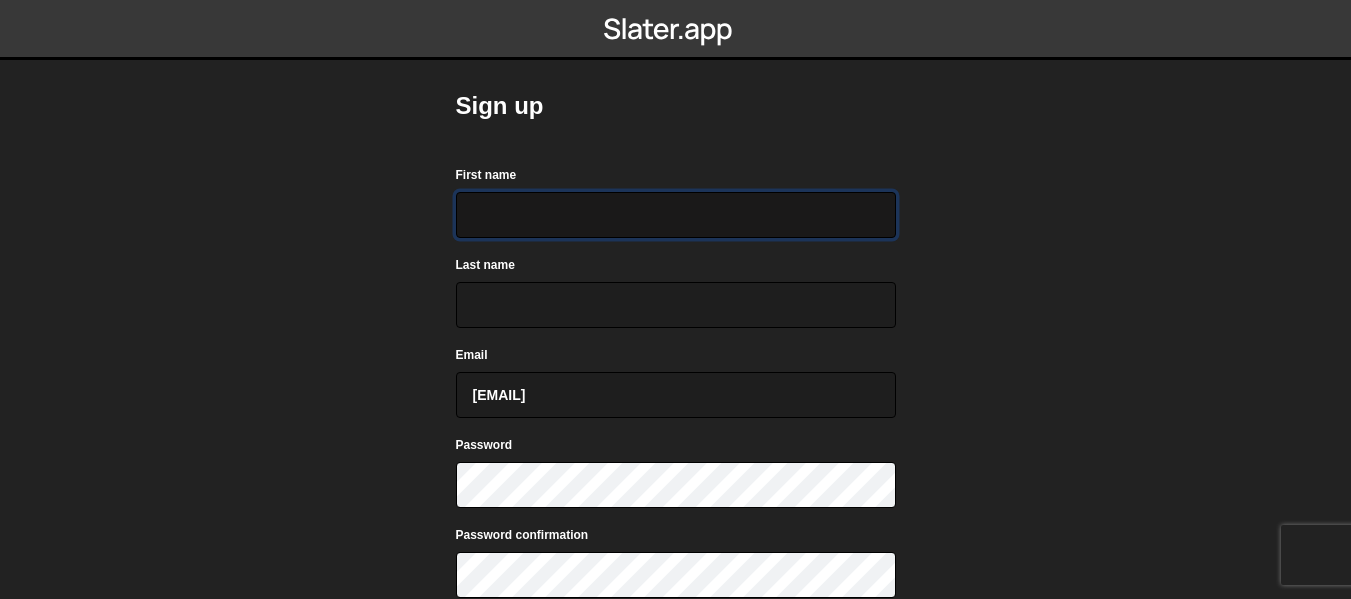 click on "First name" at bounding box center (676, 215) 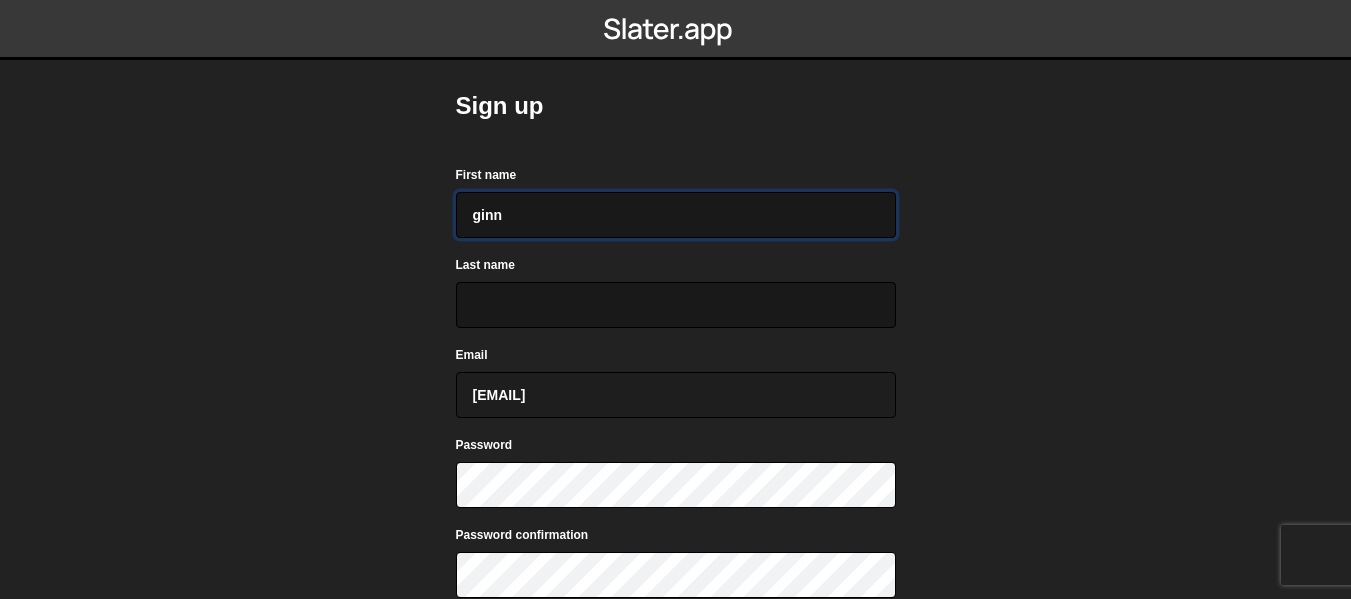 type on "ginn" 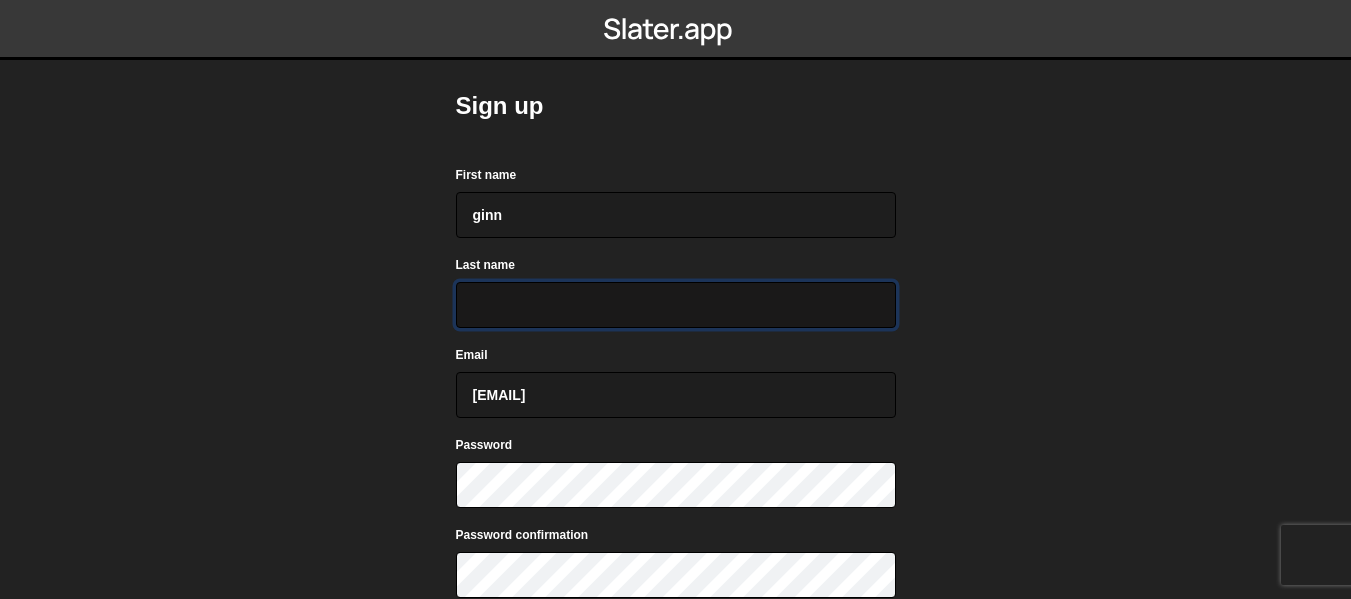 click on "Last name" at bounding box center [676, 305] 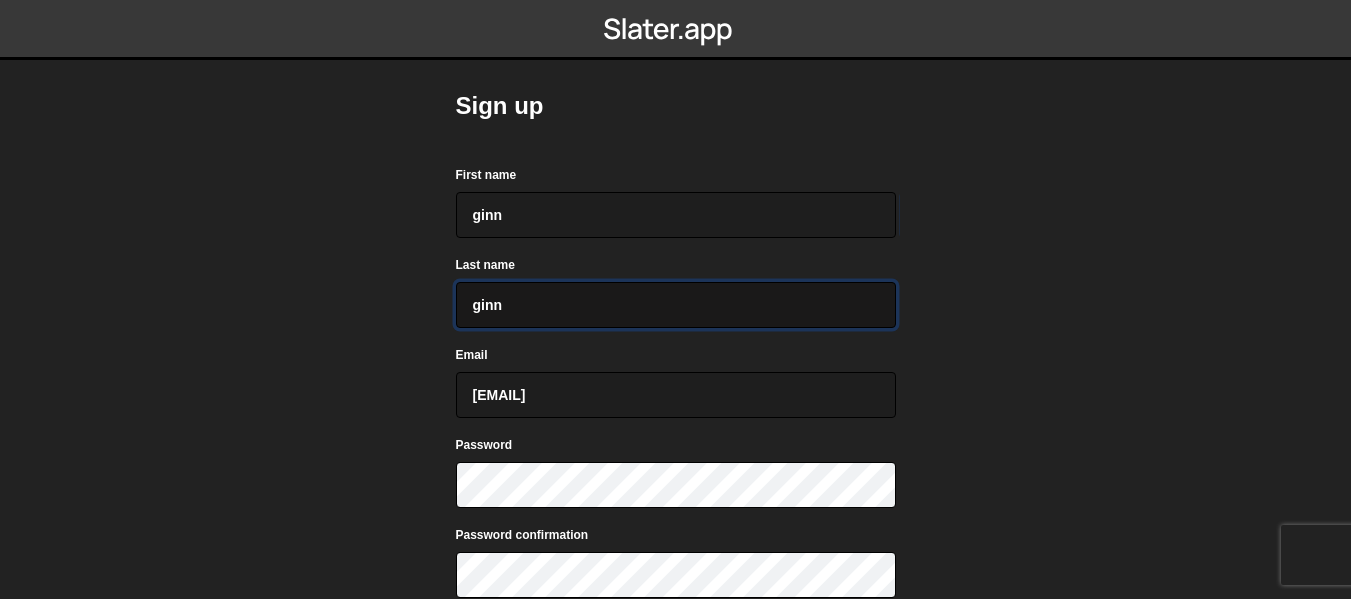 type on "ginn" 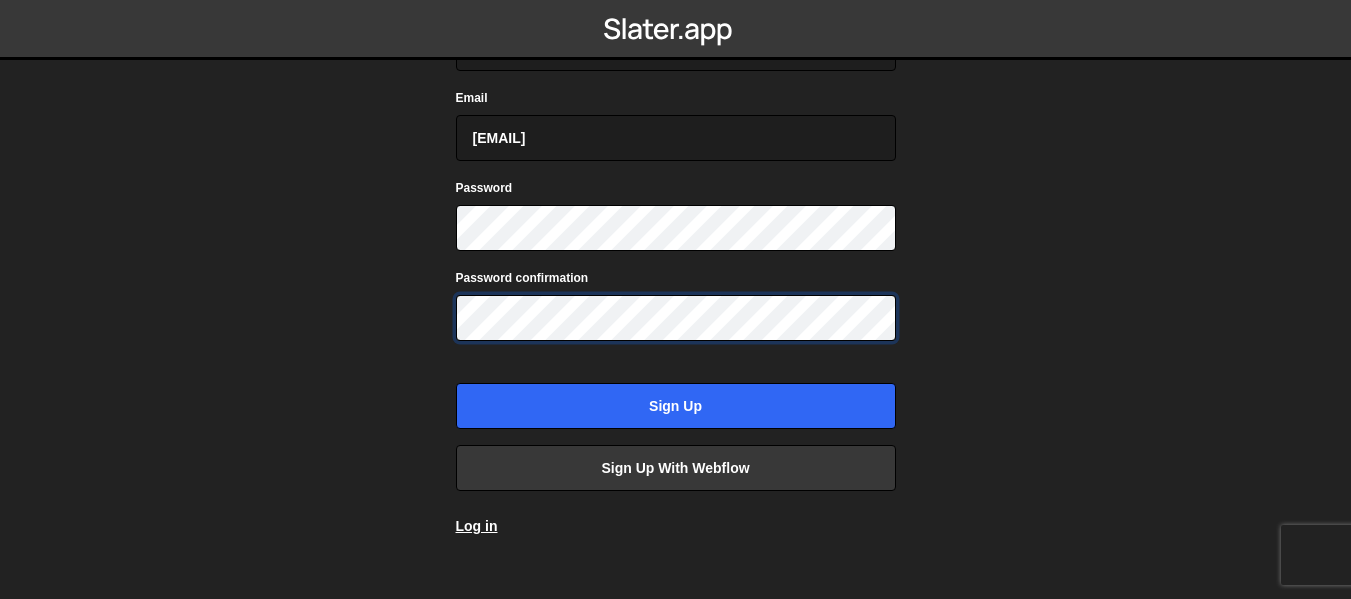 scroll, scrollTop: 284, scrollLeft: 0, axis: vertical 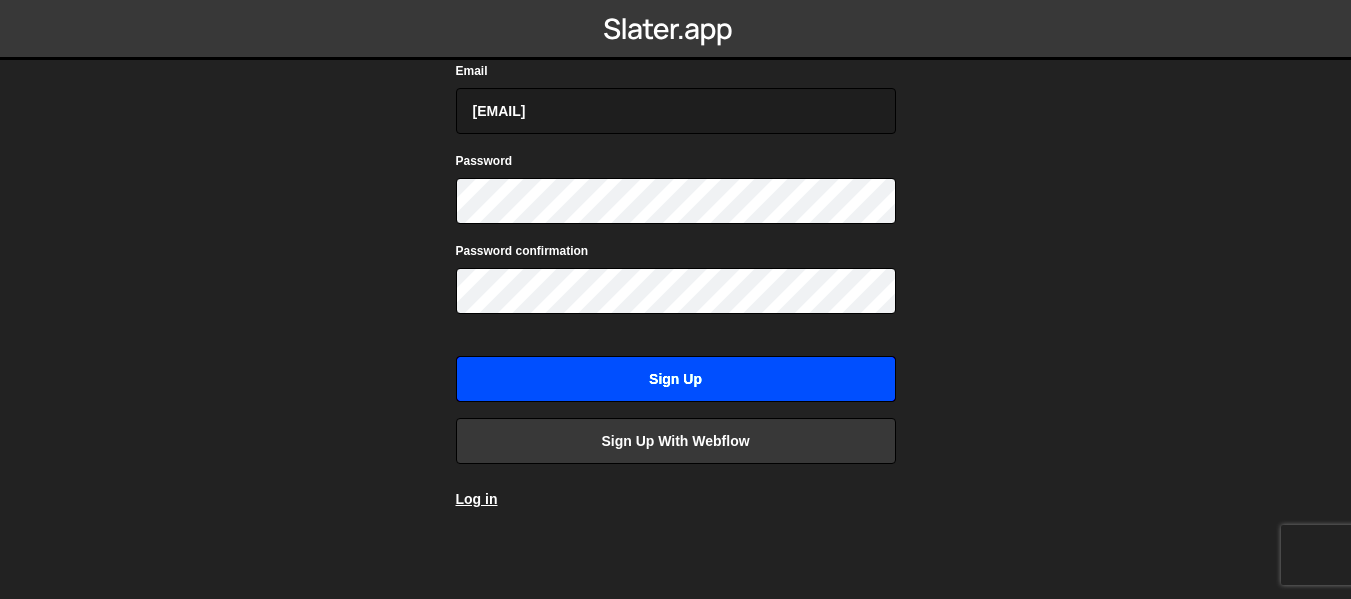 click on "Sign up" at bounding box center [676, 379] 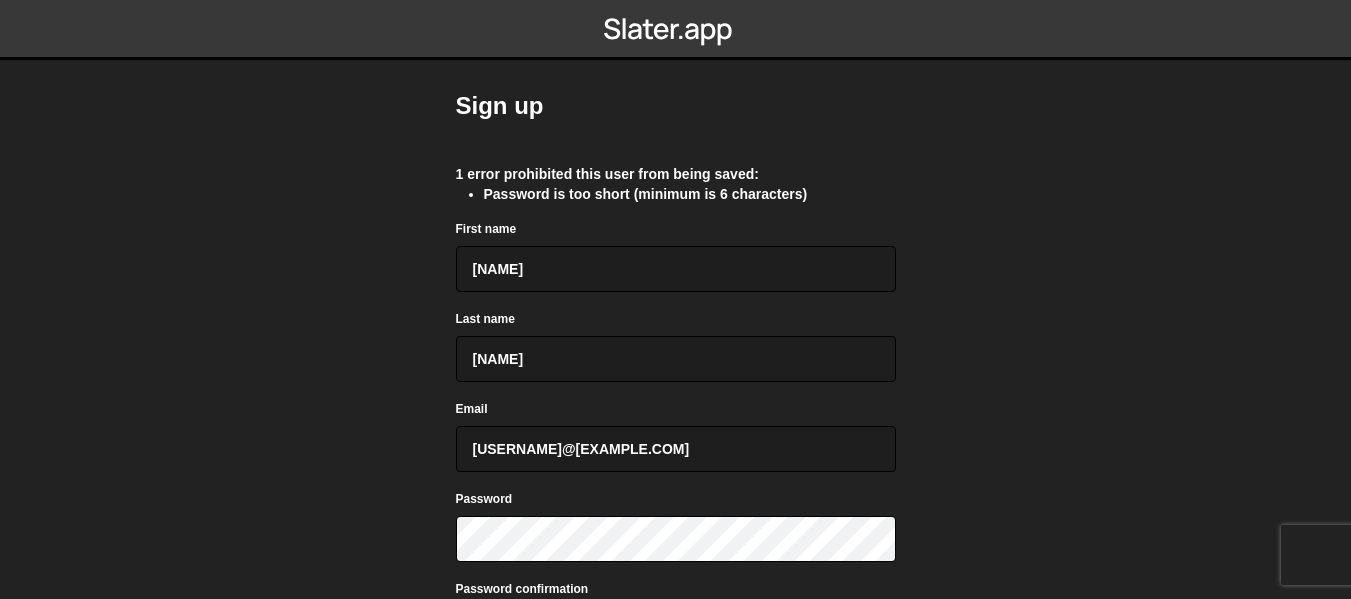 scroll, scrollTop: 0, scrollLeft: 0, axis: both 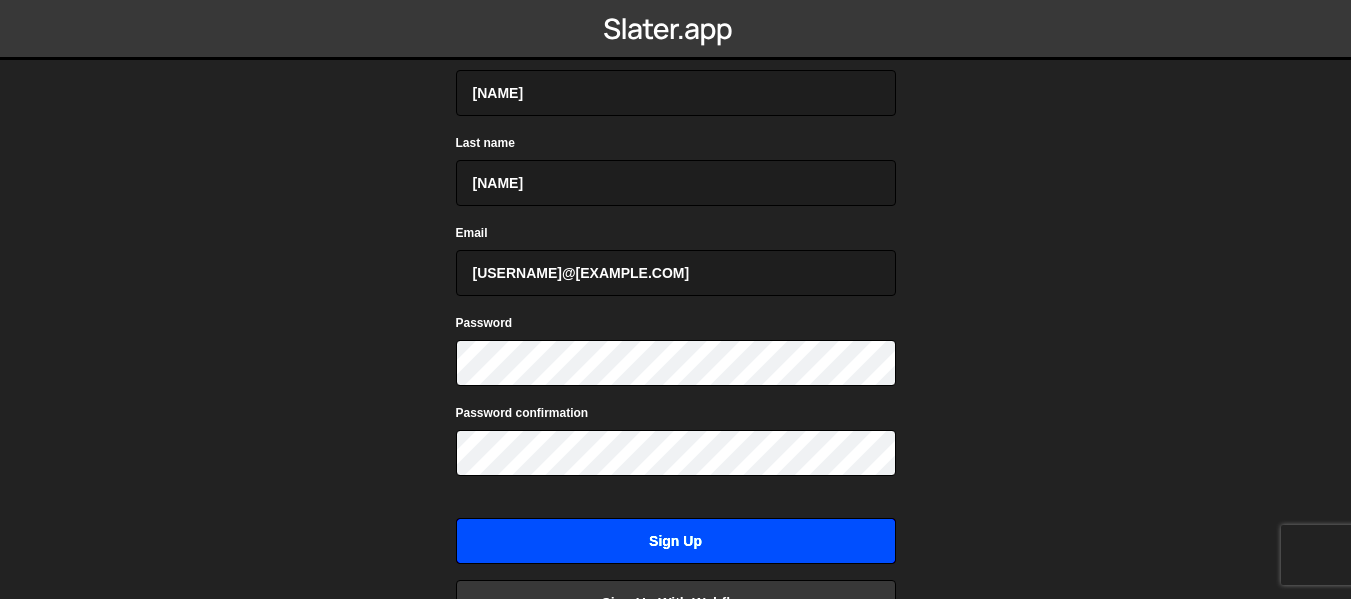 click on "Sign up" at bounding box center (676, 541) 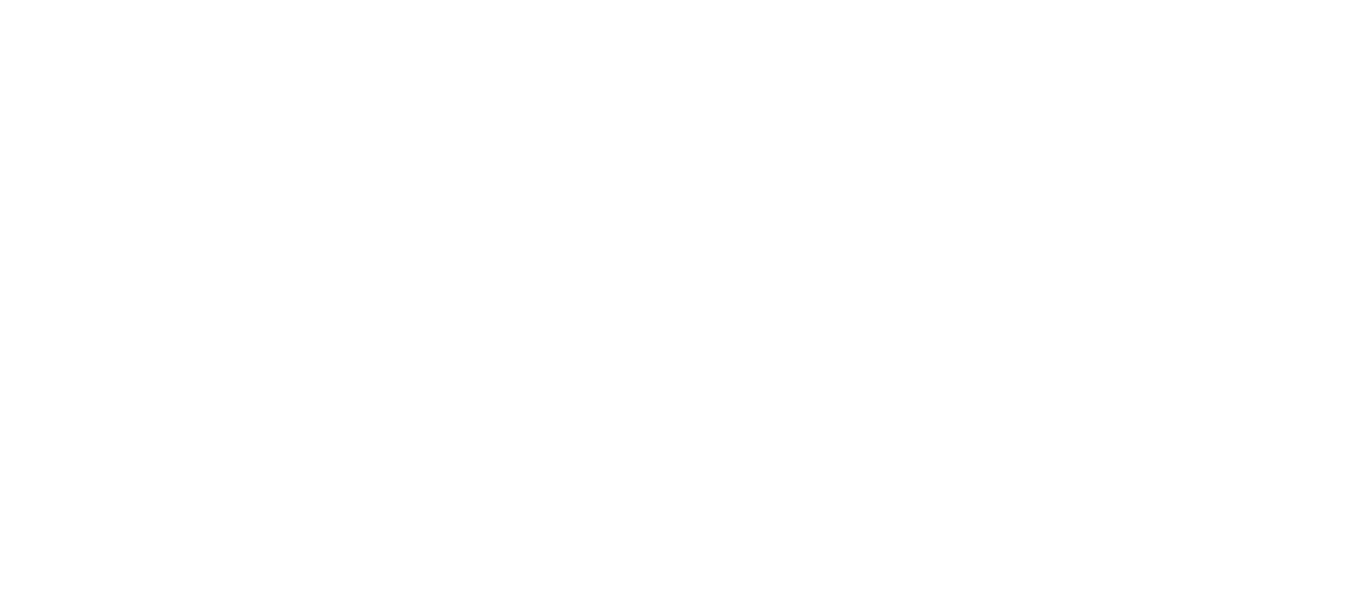scroll, scrollTop: 0, scrollLeft: 0, axis: both 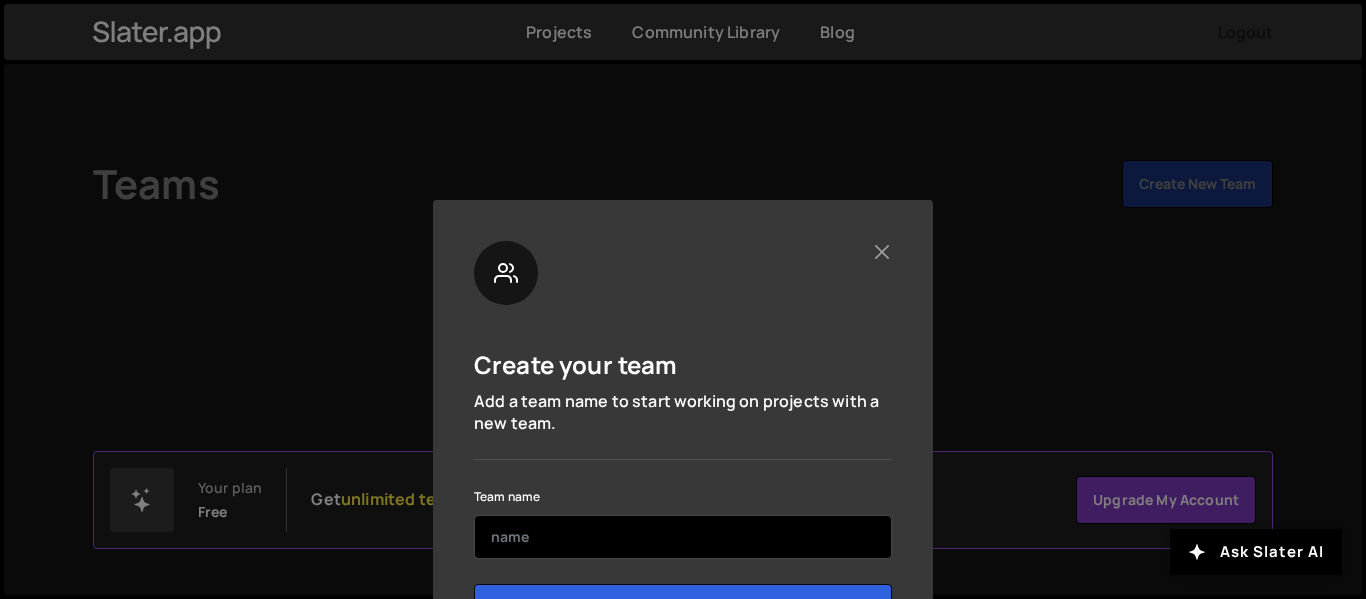 click at bounding box center [683, 537] 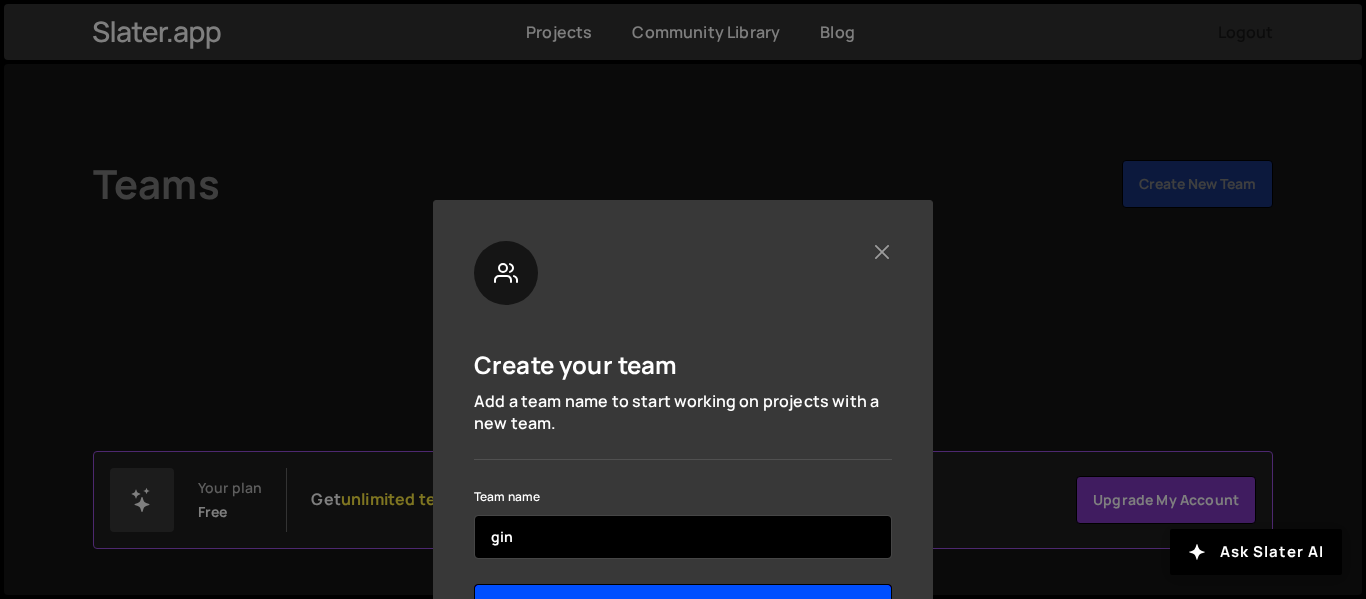 type on "gin" 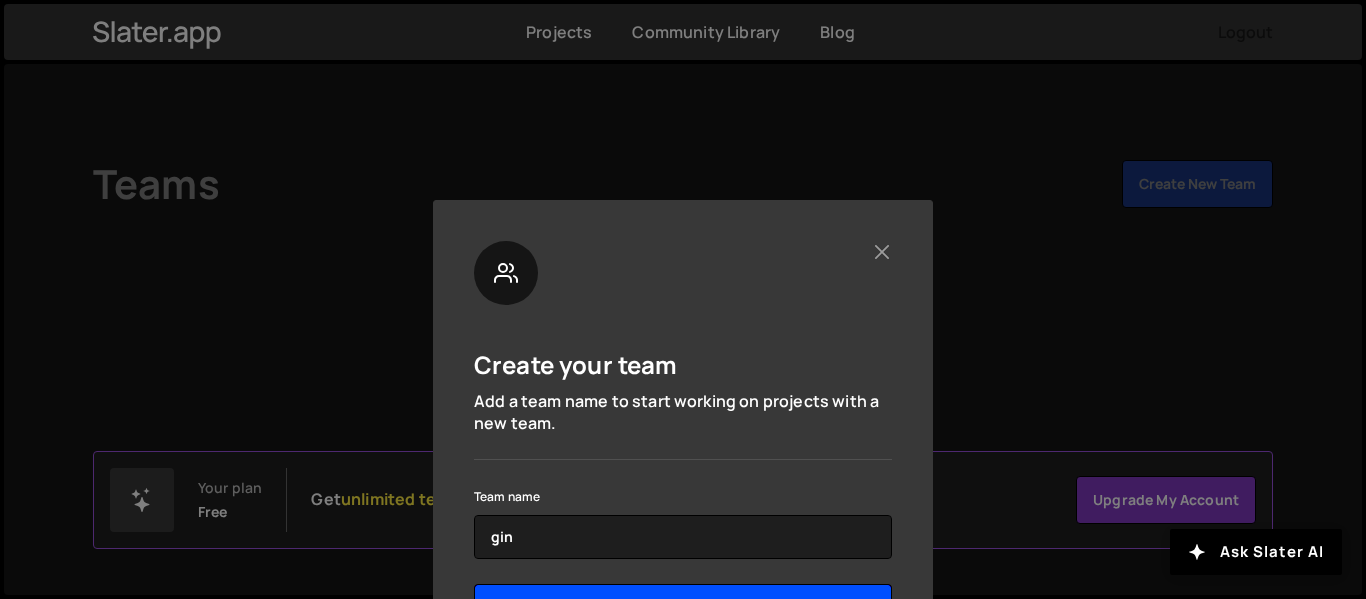 click on "Create Team" at bounding box center (683, 608) 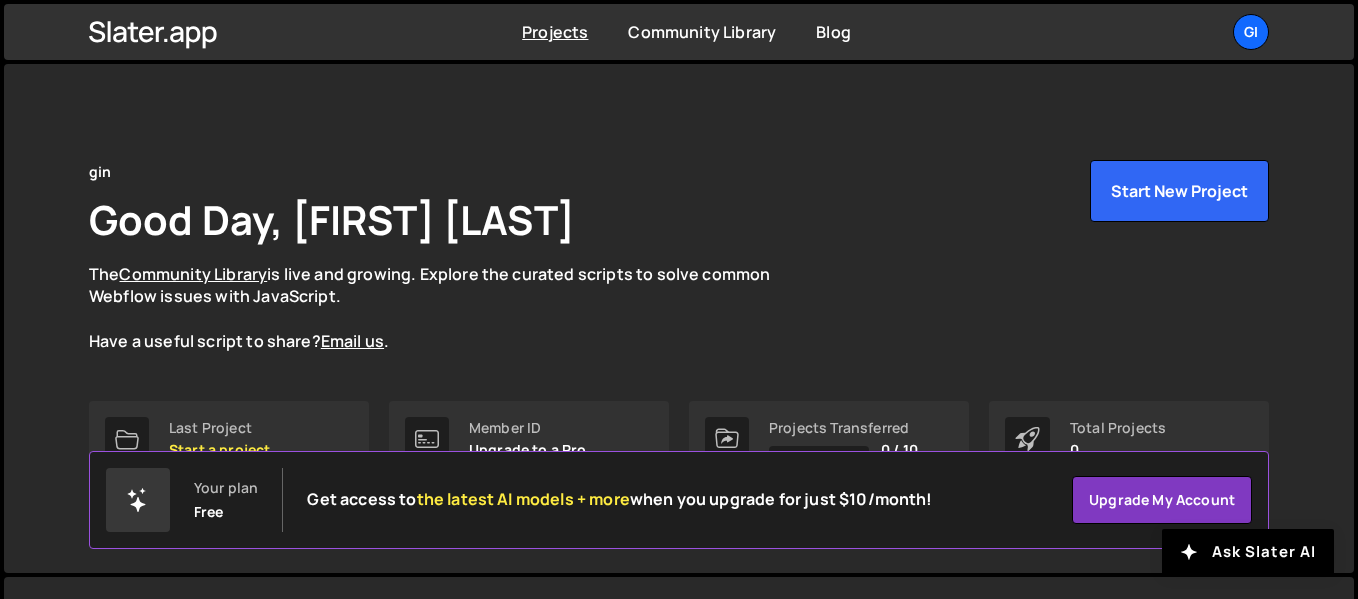 scroll, scrollTop: 0, scrollLeft: 0, axis: both 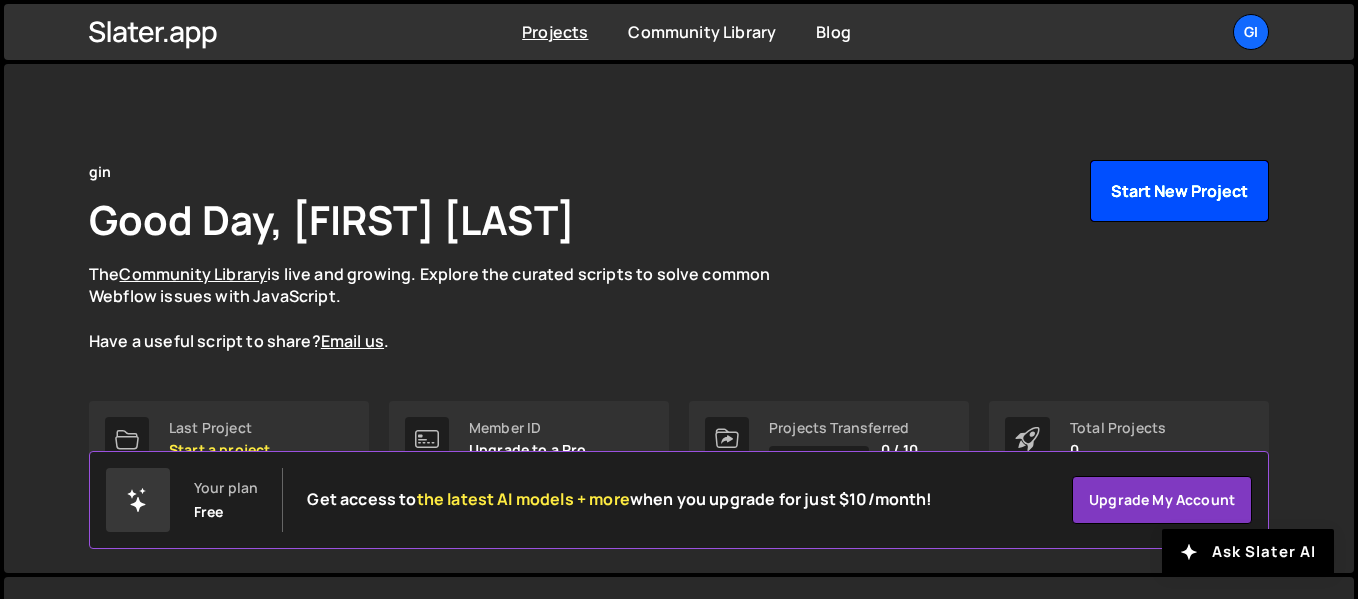 click on "Start New Project" at bounding box center (1179, 191) 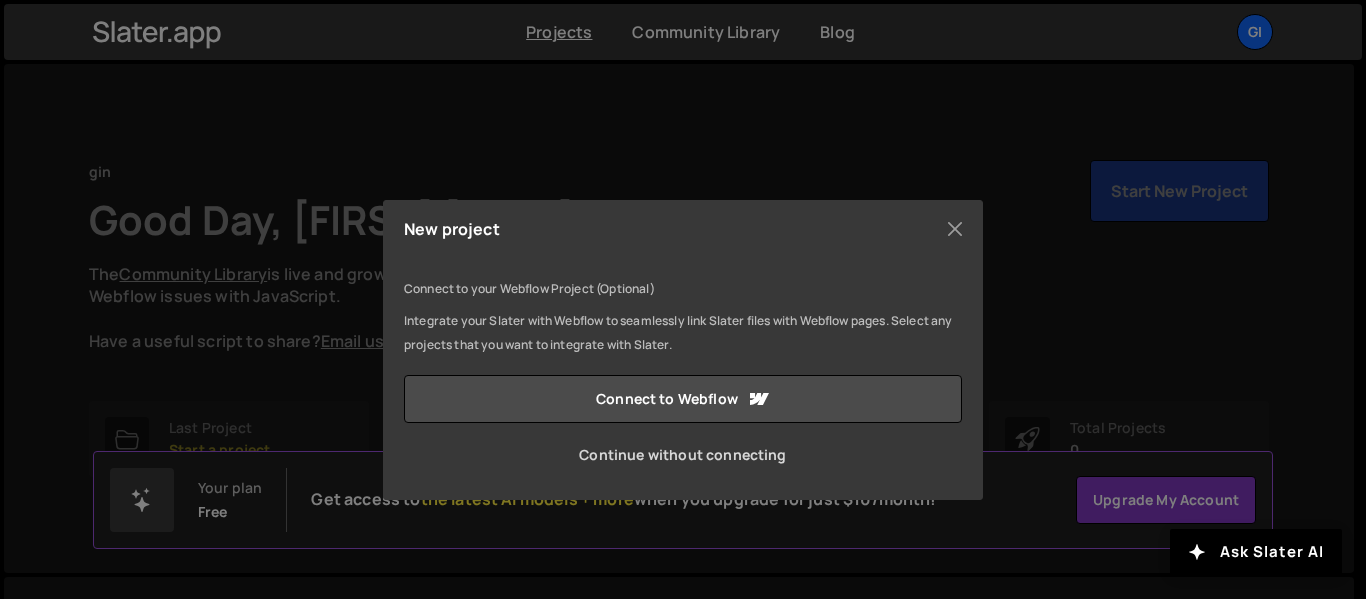 click on "Continue without connecting" at bounding box center (683, 455) 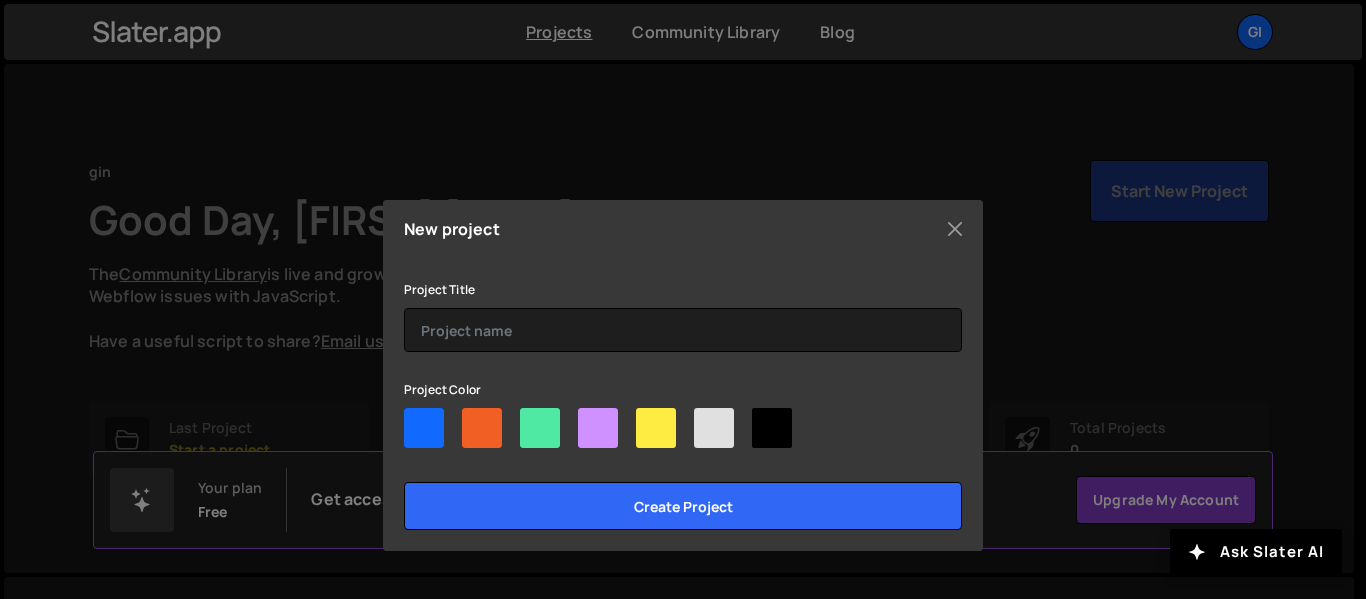 click at bounding box center [424, 428] 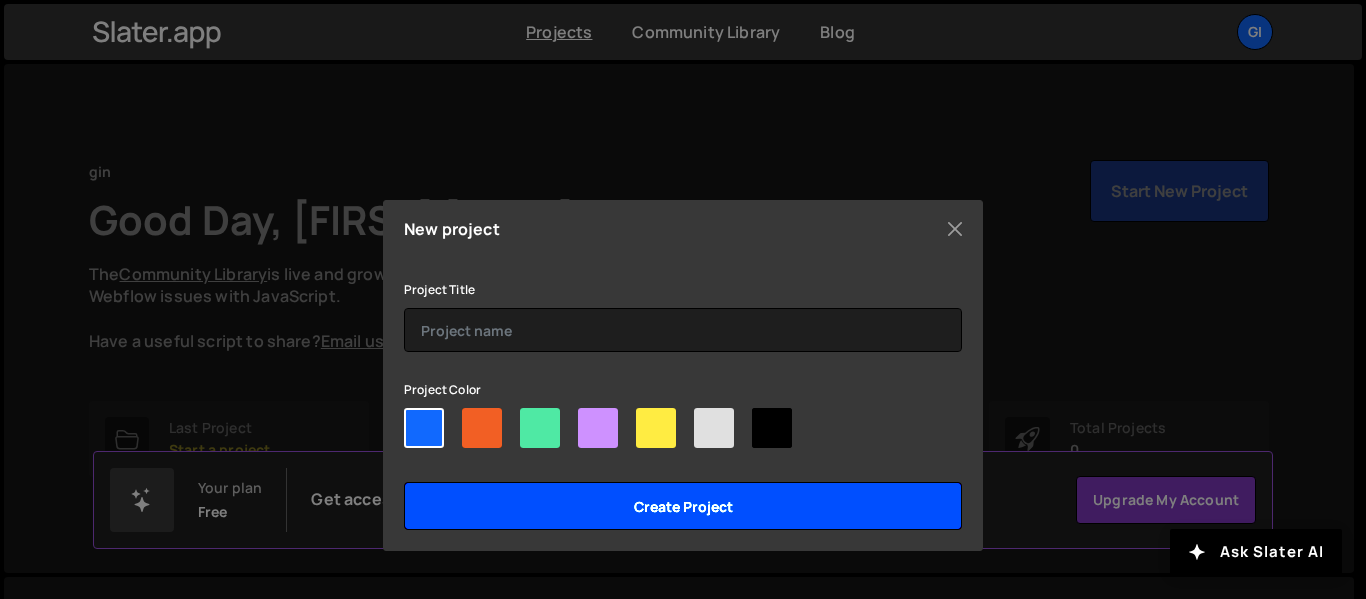 click on "Create project" at bounding box center [683, 506] 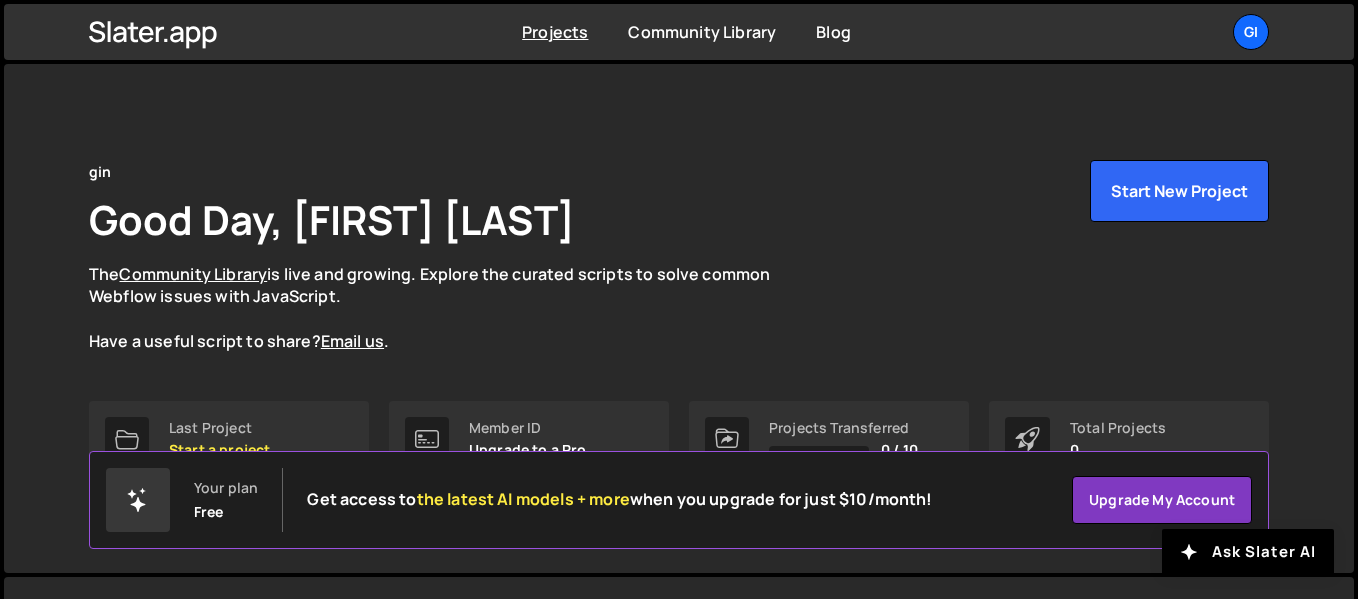 scroll, scrollTop: 0, scrollLeft: 0, axis: both 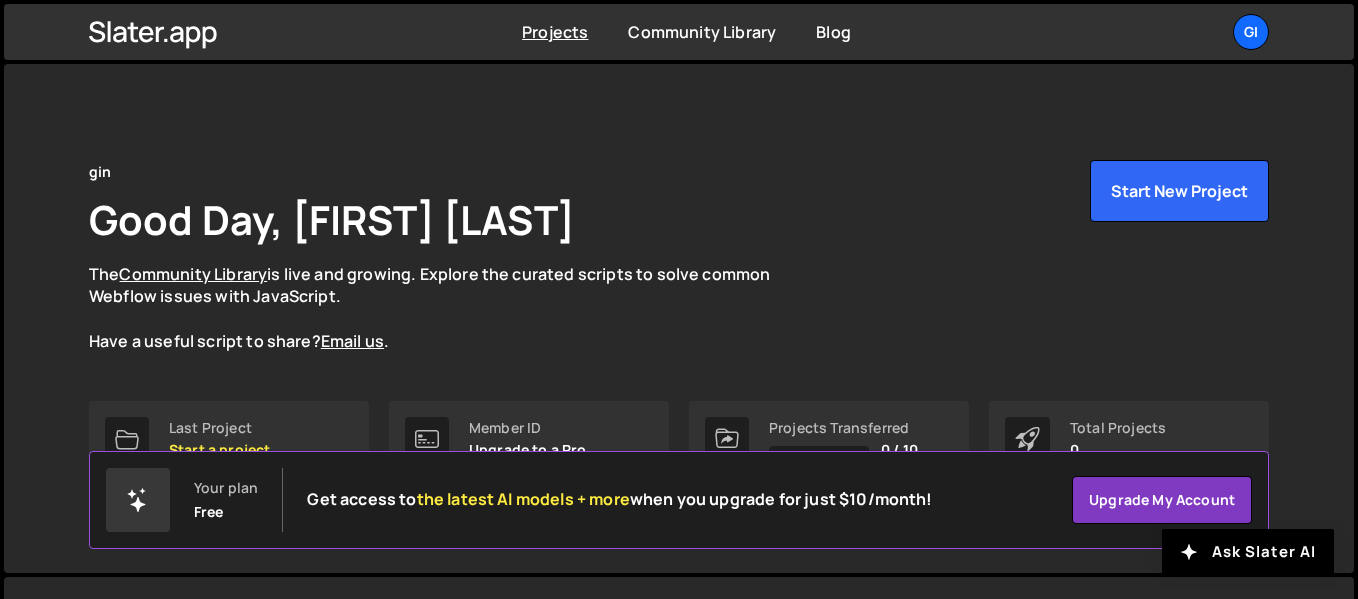 click on "gin
Good Day, ginn ginn
The  Community Library  is live and growing. Explore the curated scripts to solve common Webflow issues with JavaScript.
Have a useful script to share?
Email us ." at bounding box center (679, 256) 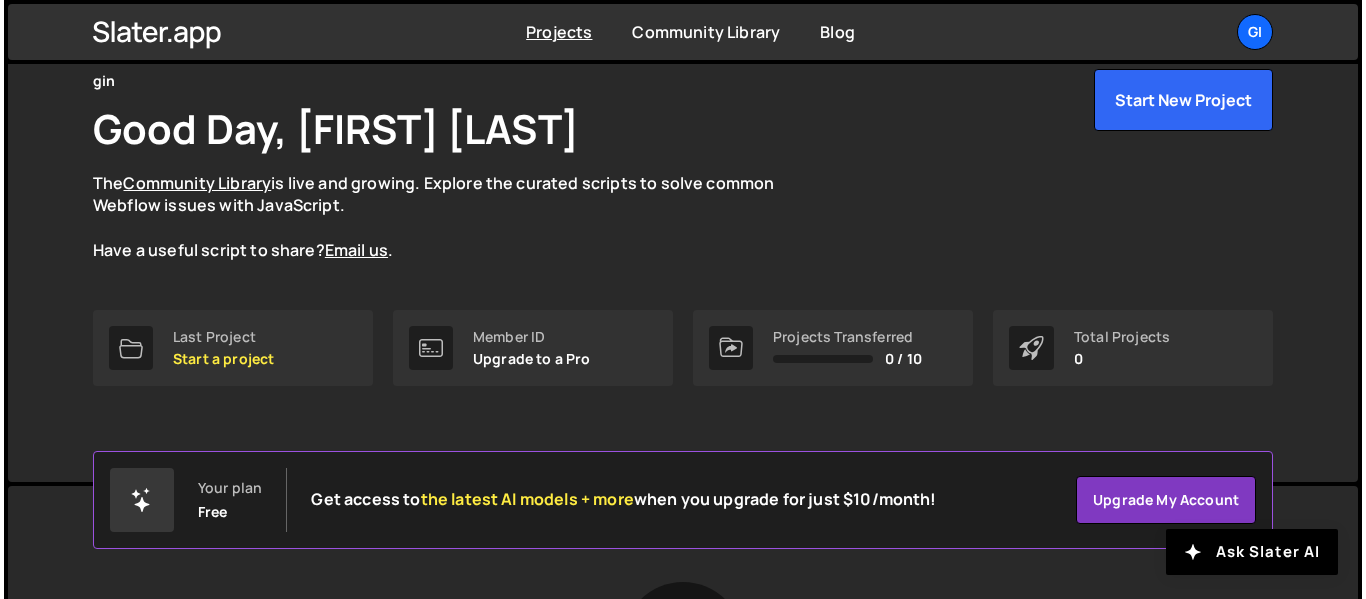 scroll, scrollTop: 34, scrollLeft: 0, axis: vertical 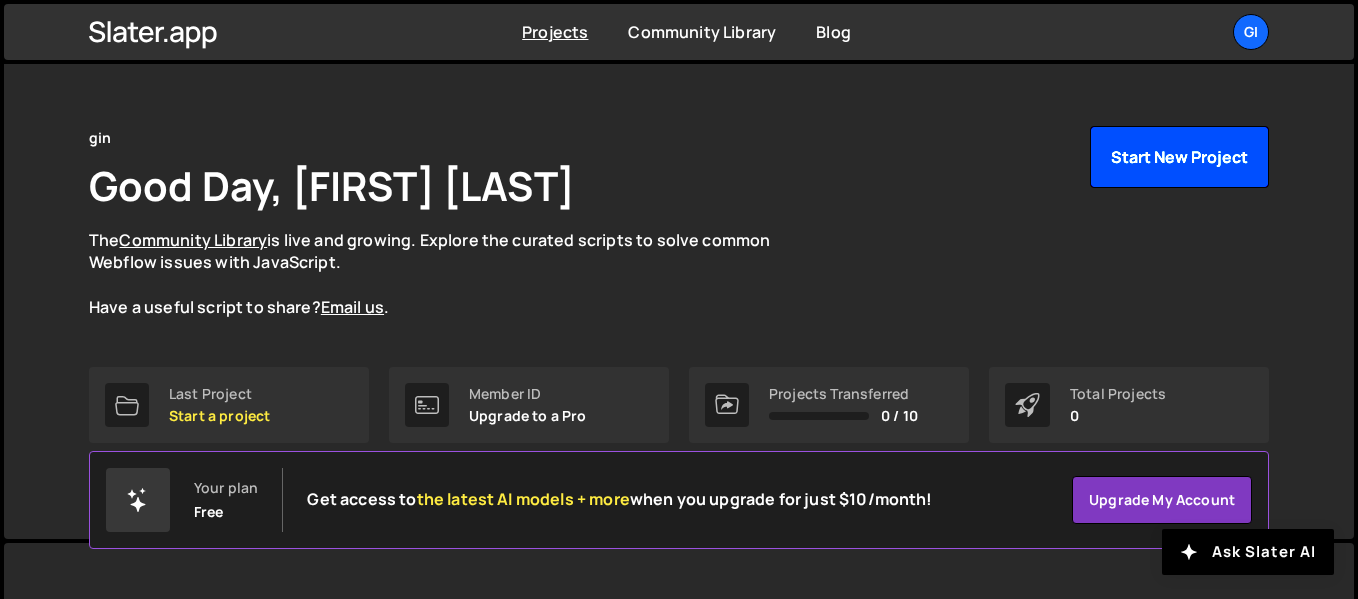 click on "Start New Project" at bounding box center (1179, 157) 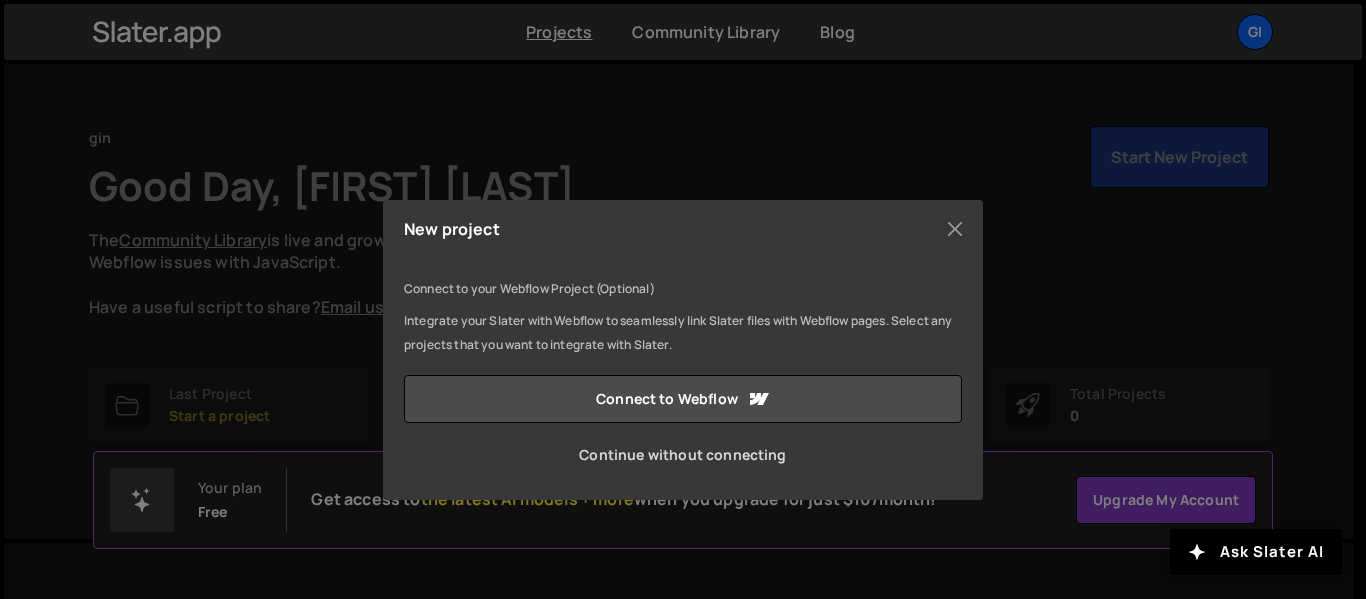 click on "Continue without connecting" at bounding box center (683, 455) 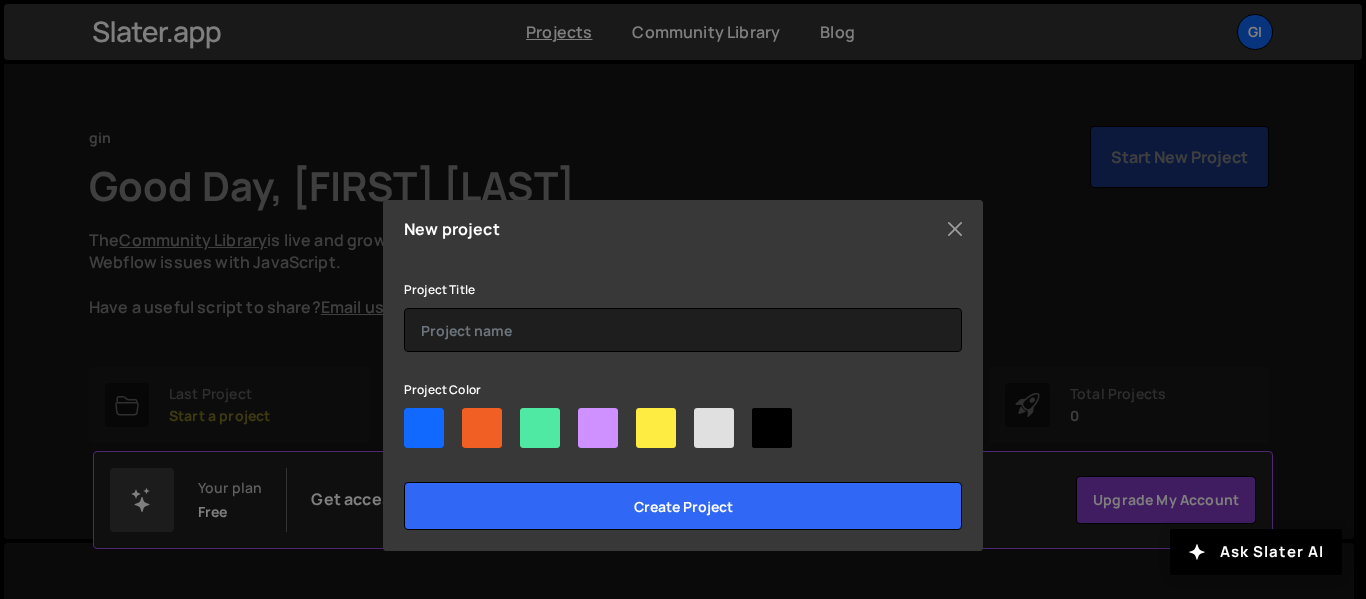 scroll, scrollTop: 0, scrollLeft: 0, axis: both 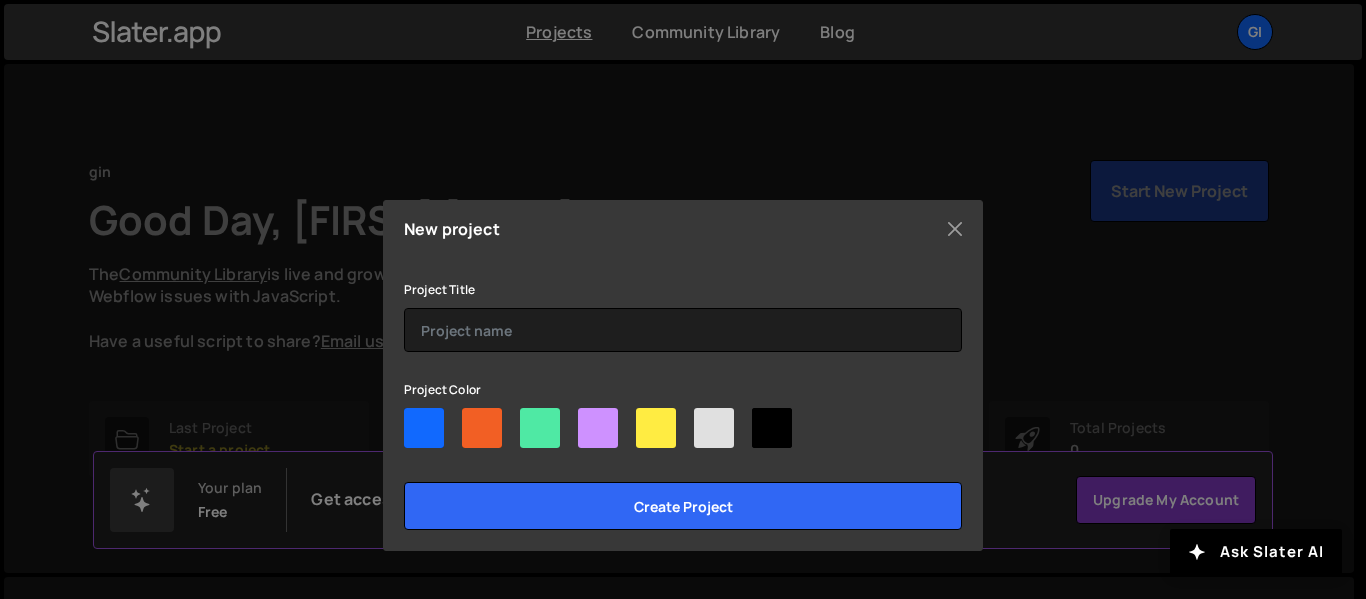 click at bounding box center [424, 428] 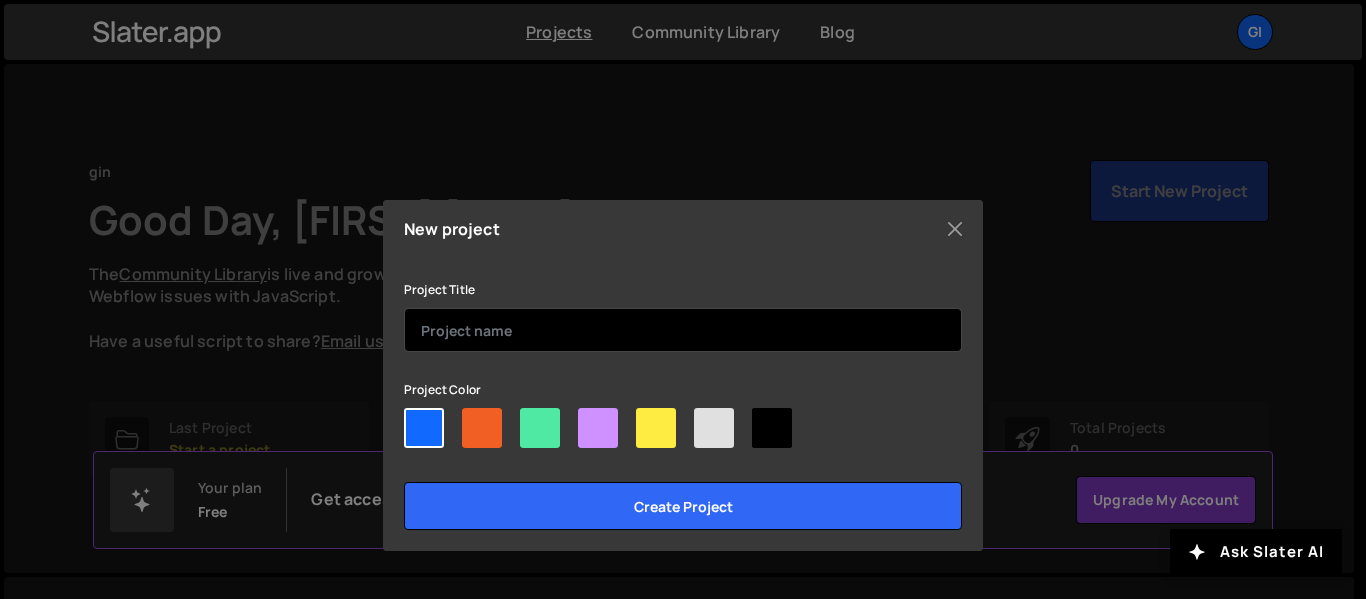 click at bounding box center [683, 330] 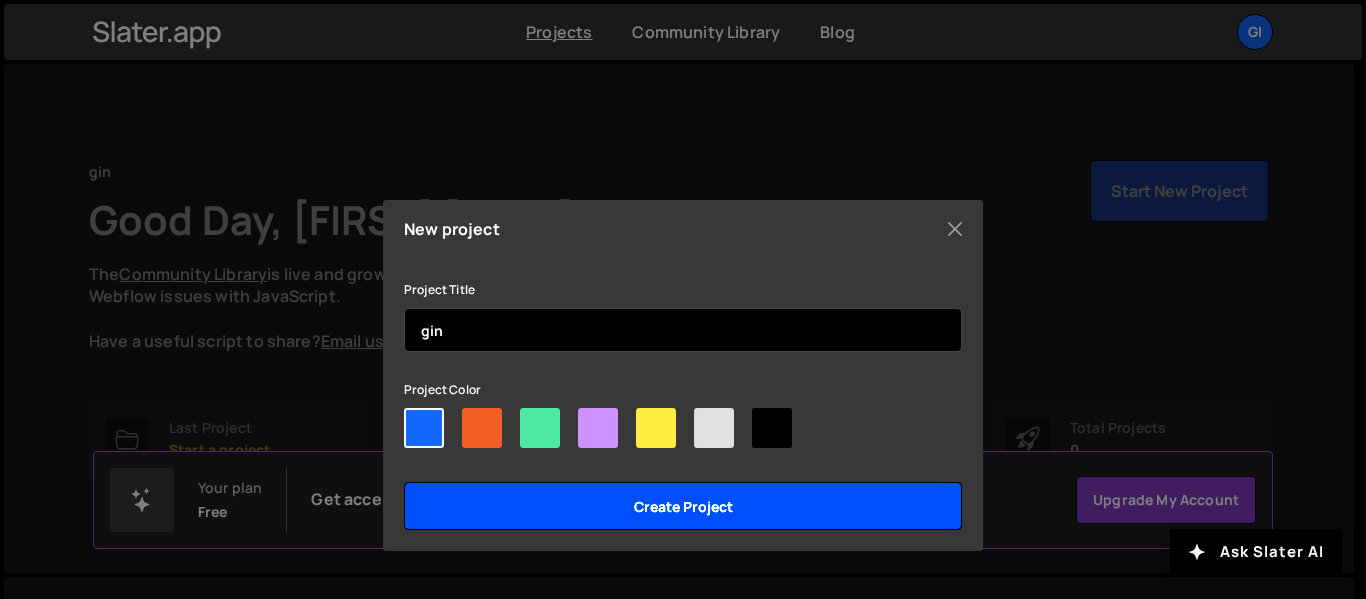 type on "gin" 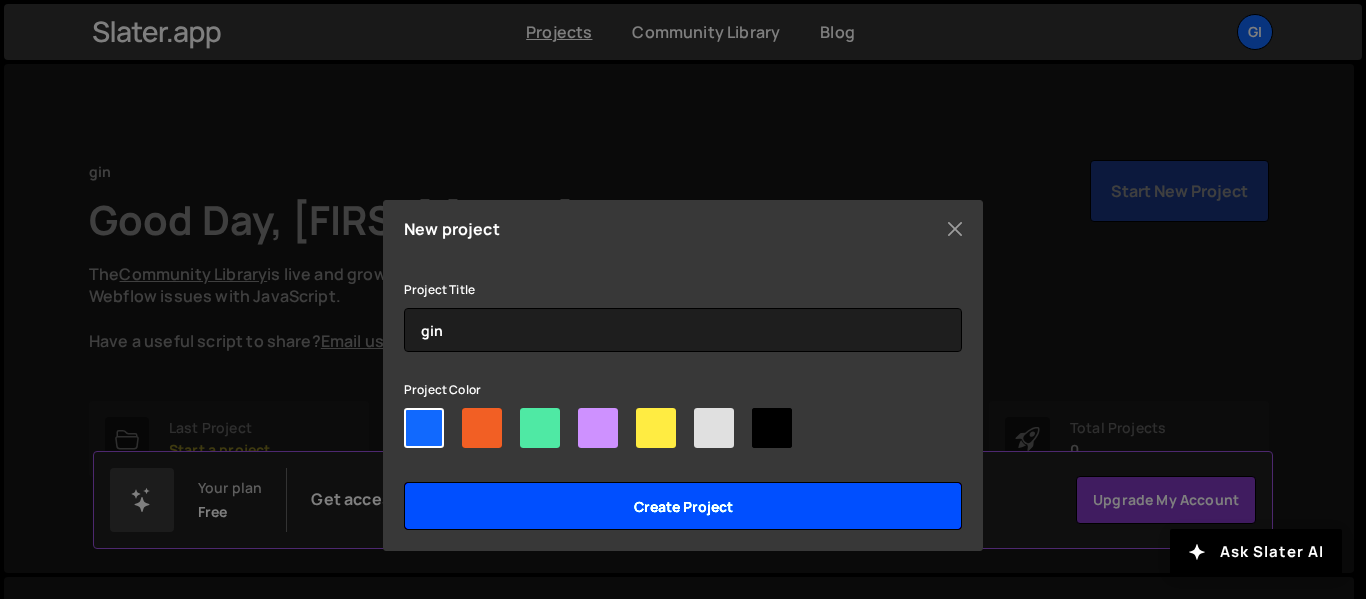 click on "Create project" at bounding box center (683, 506) 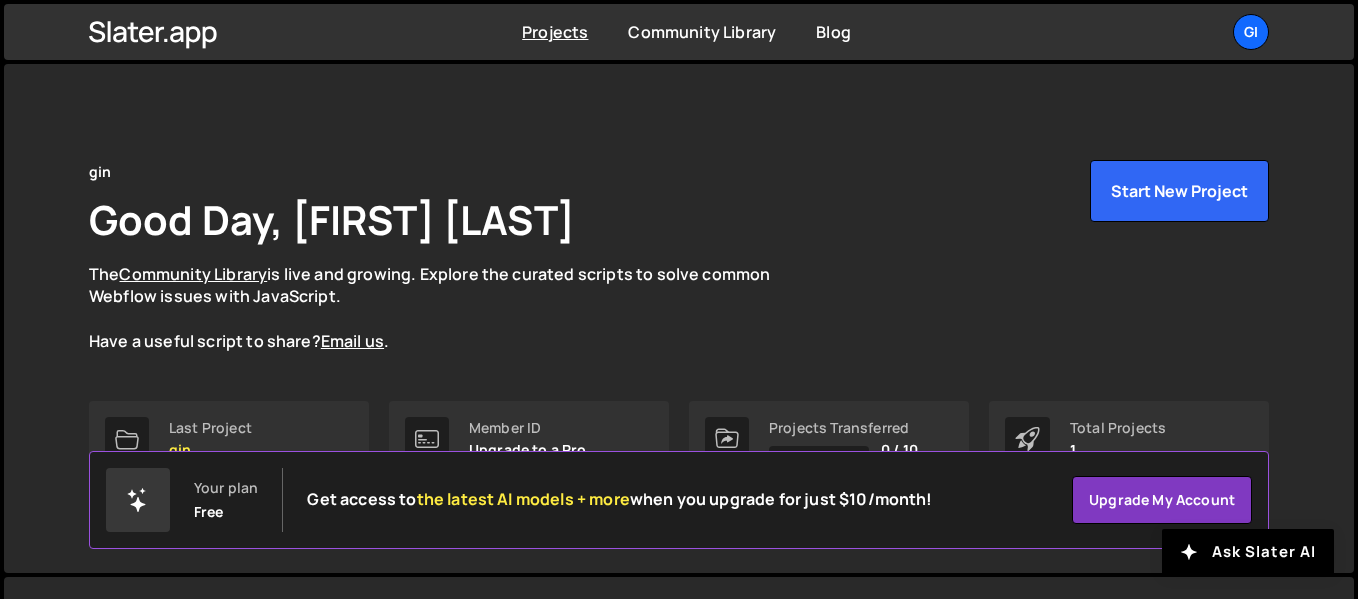 scroll, scrollTop: 0, scrollLeft: 0, axis: both 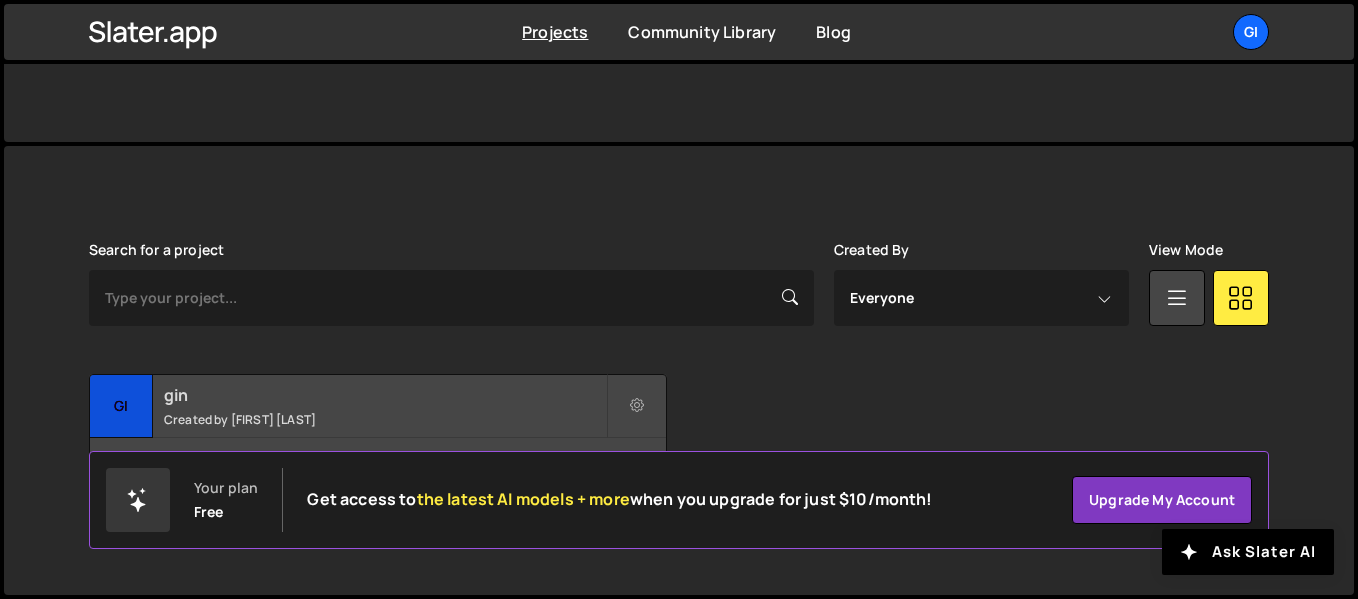 click on "gin" at bounding box center [385, 395] 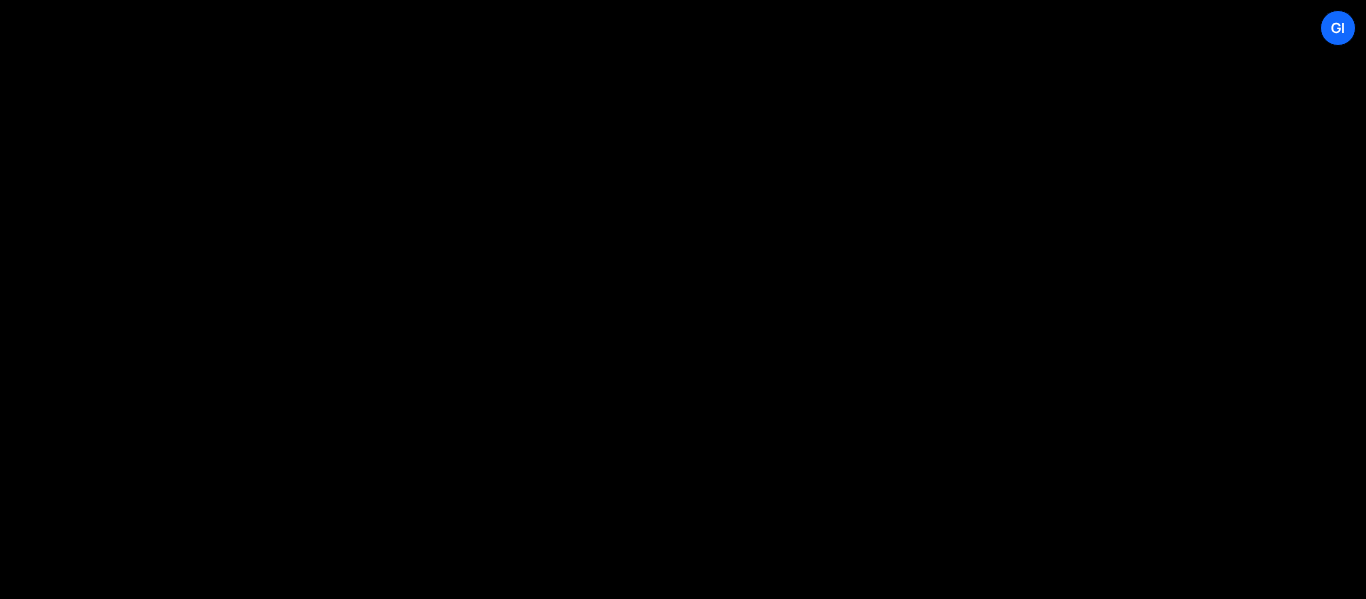scroll, scrollTop: 0, scrollLeft: 0, axis: both 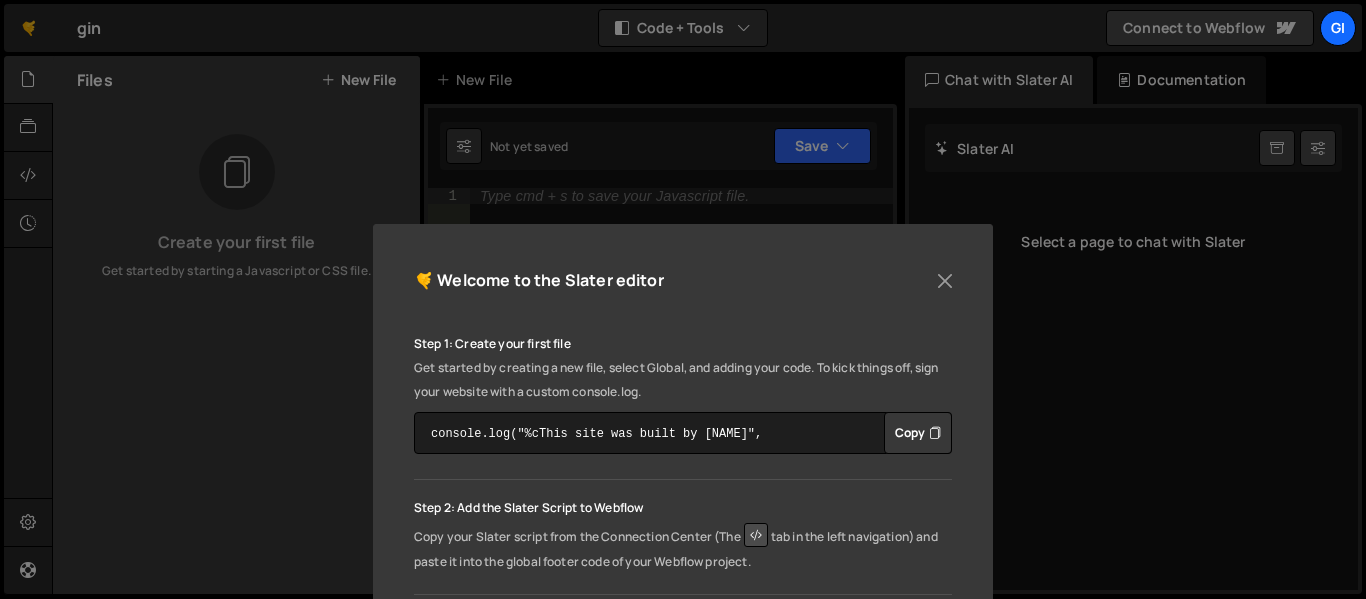 click on "Get started by creating a new file, select Global, and adding your code. To kick things off, sign your website with a custom console.log." at bounding box center [683, 380] 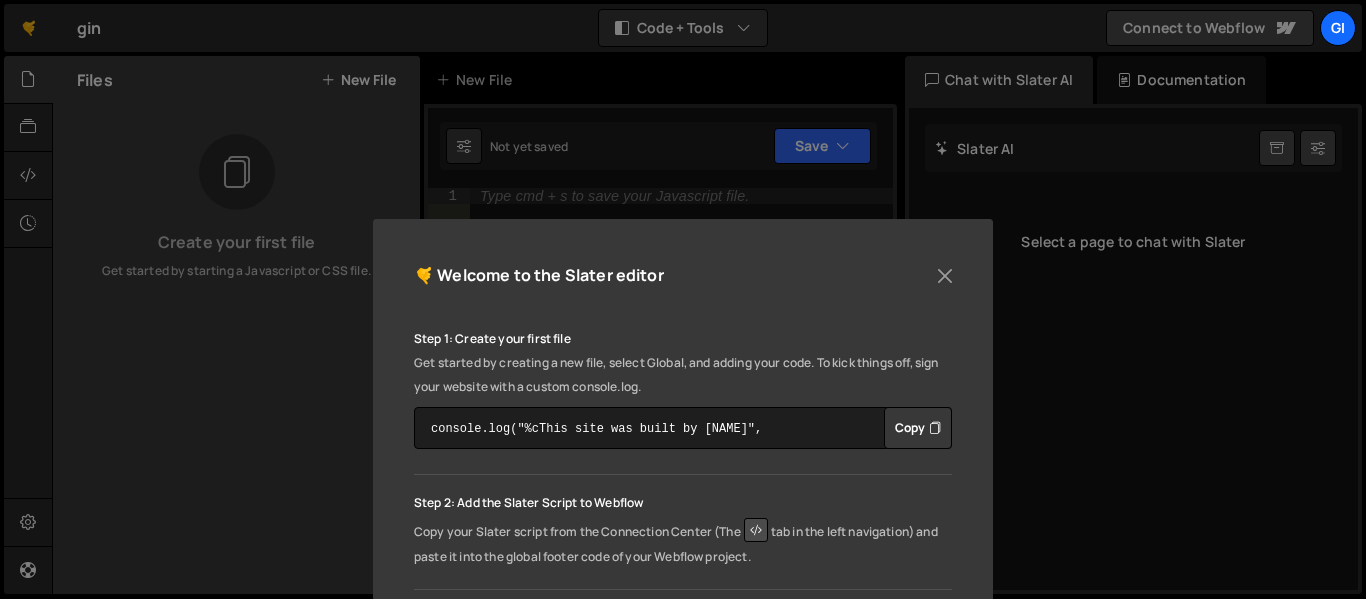 scroll, scrollTop: 0, scrollLeft: 0, axis: both 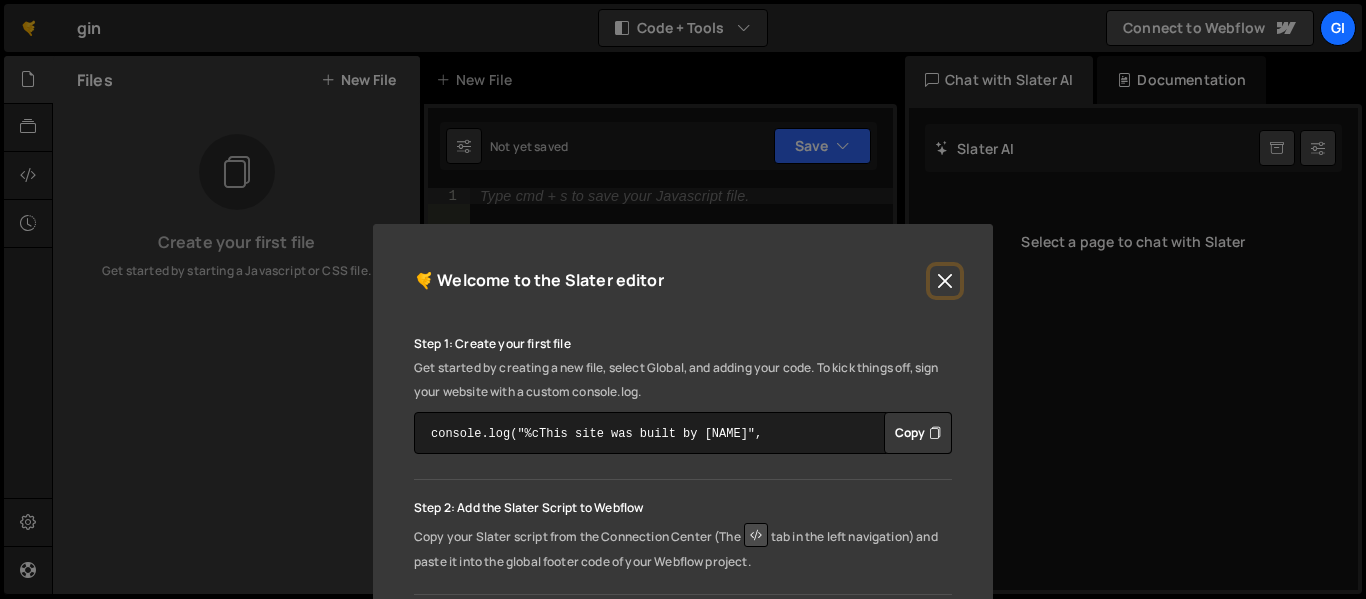 click at bounding box center [945, 281] 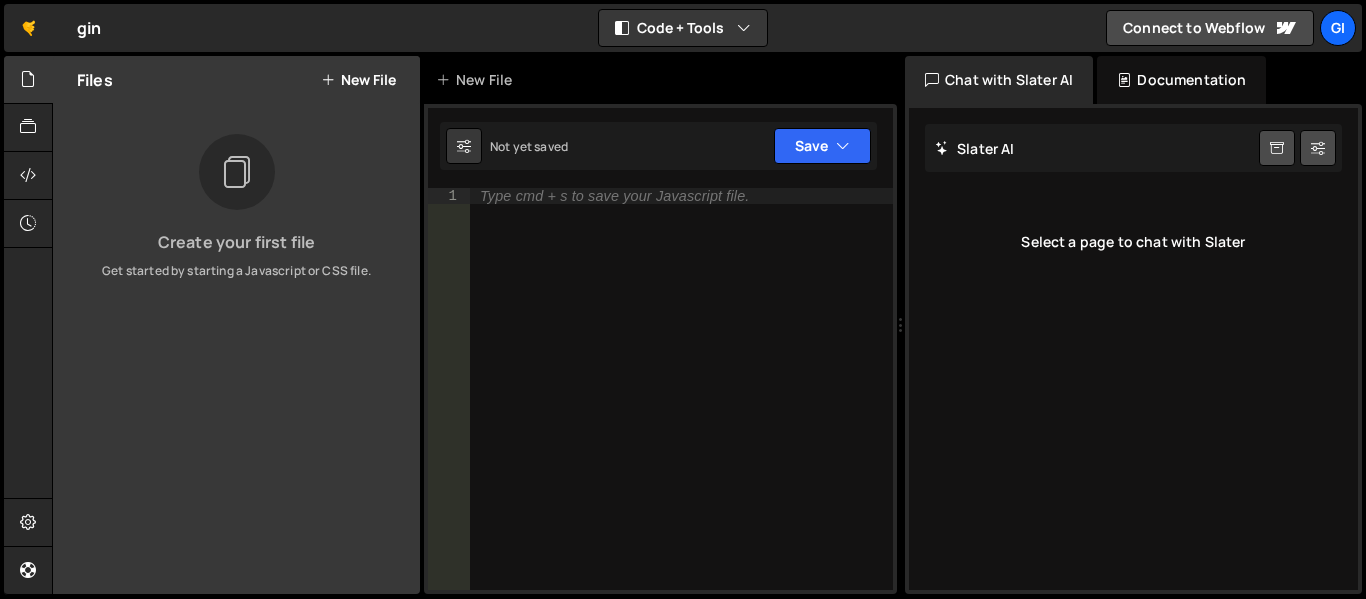 type 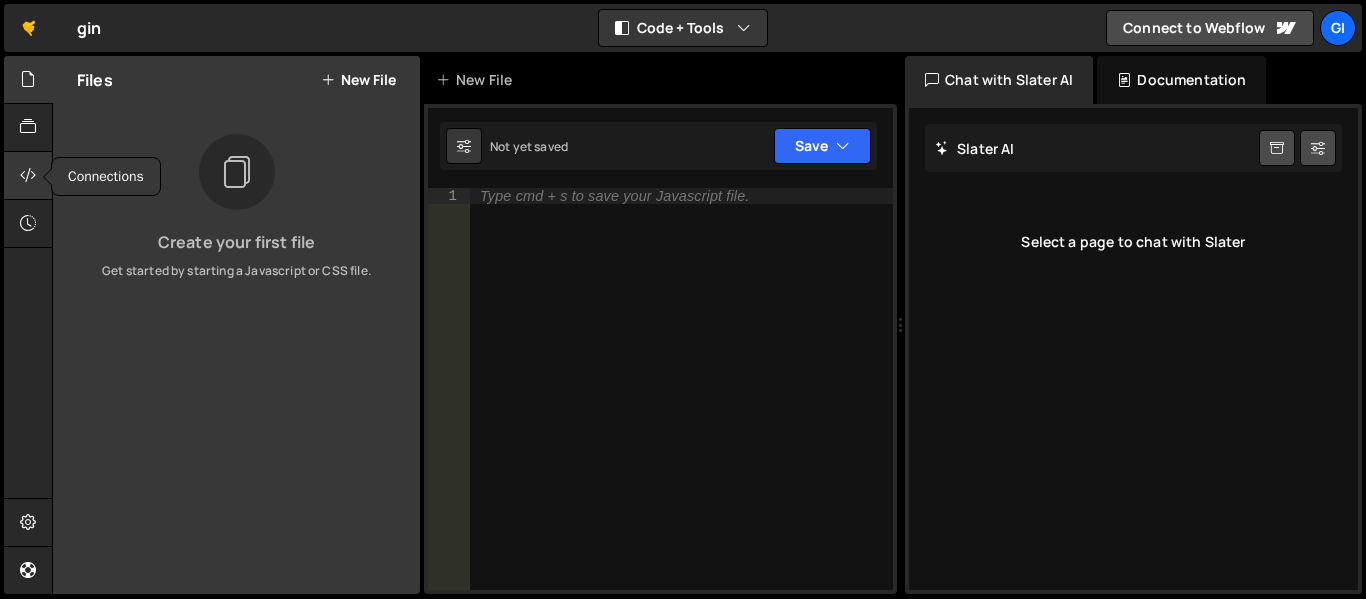 click at bounding box center [28, 175] 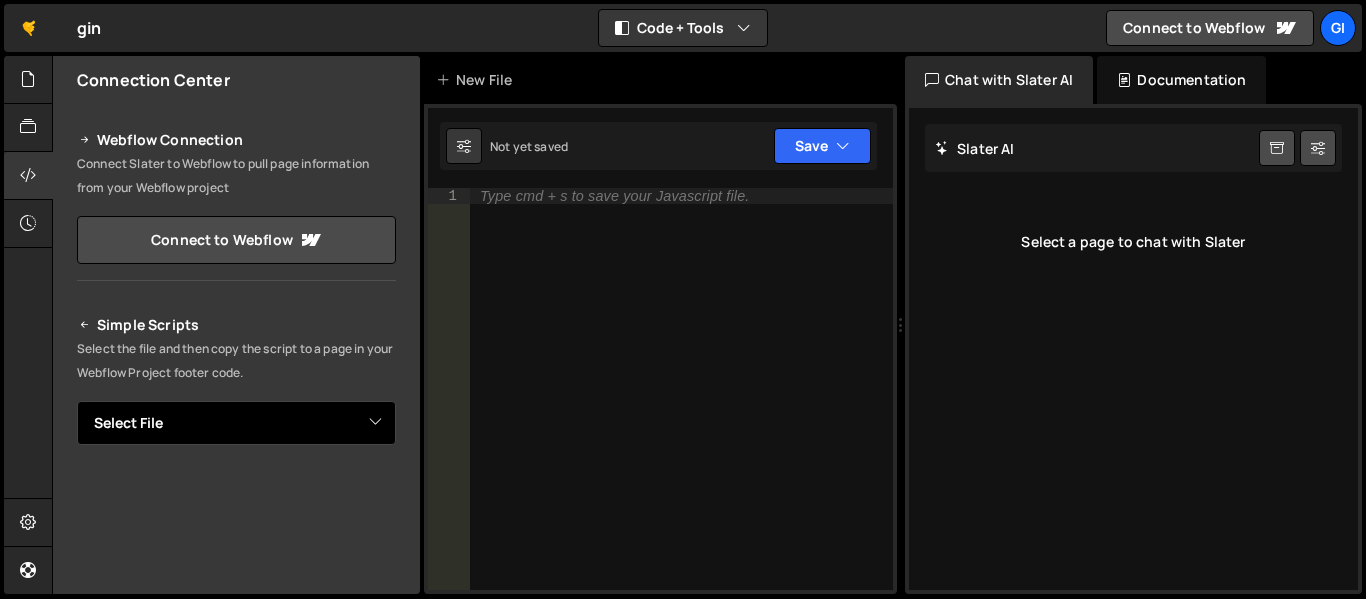 click on "Select File" at bounding box center [236, 423] 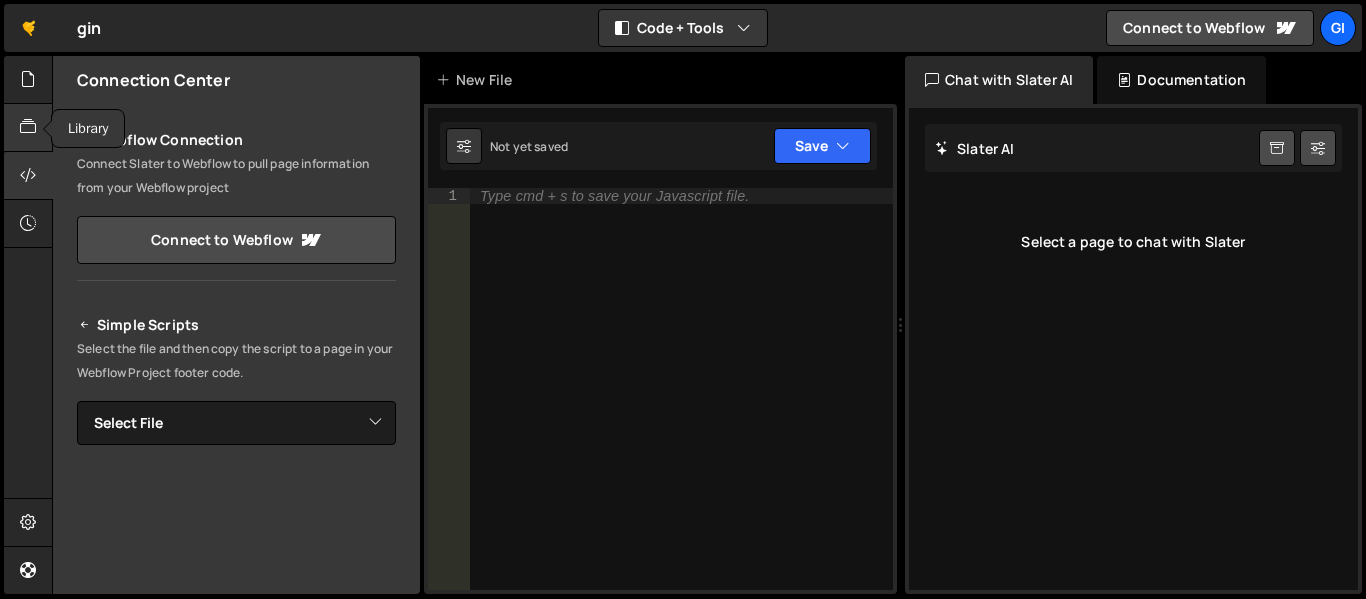 click at bounding box center (28, 127) 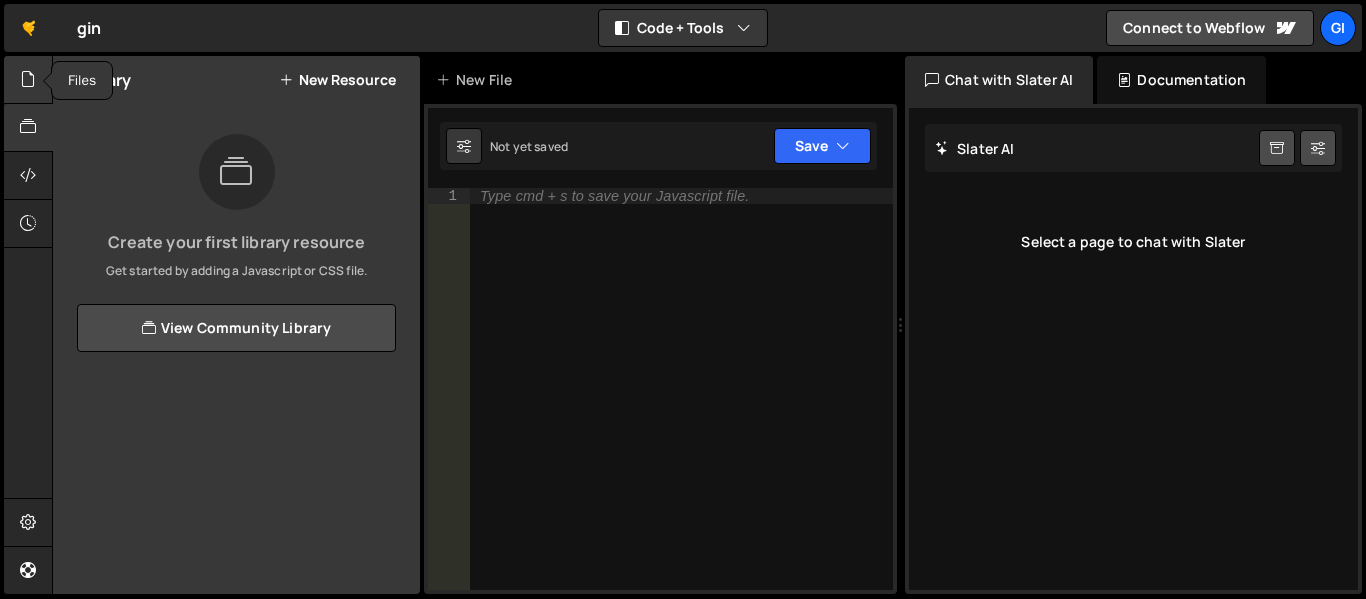 click at bounding box center (28, 79) 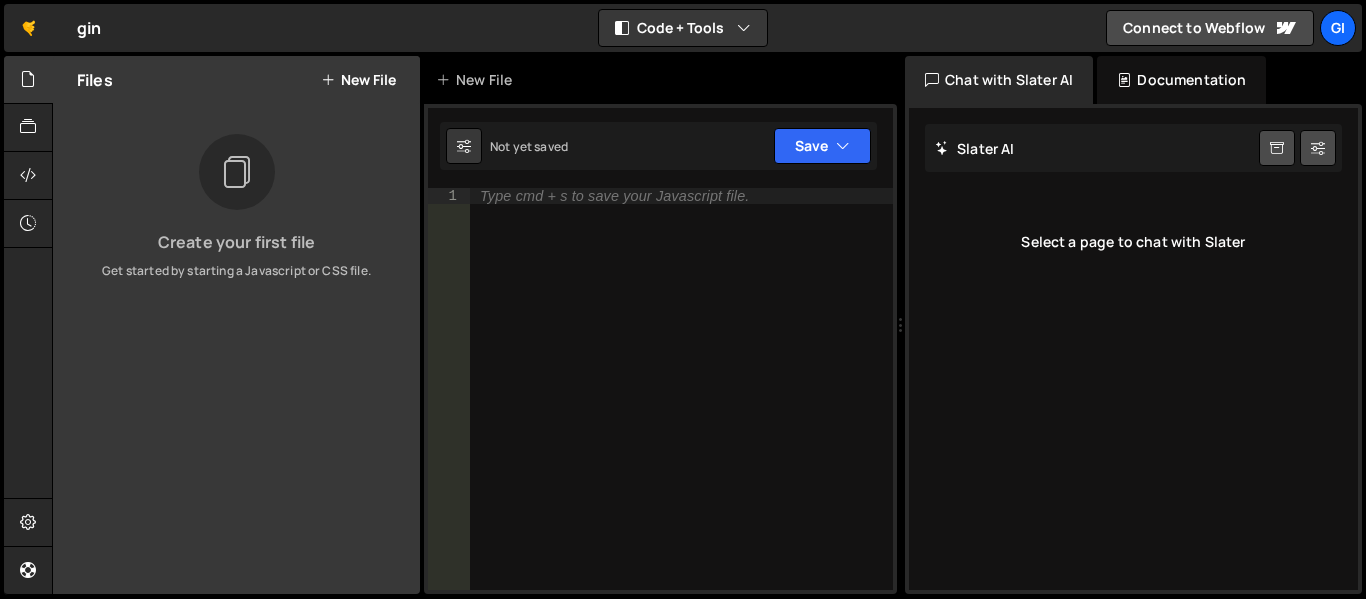 click on "Create your first file
Get started by starting a Javascript or CSS file." at bounding box center [236, 207] 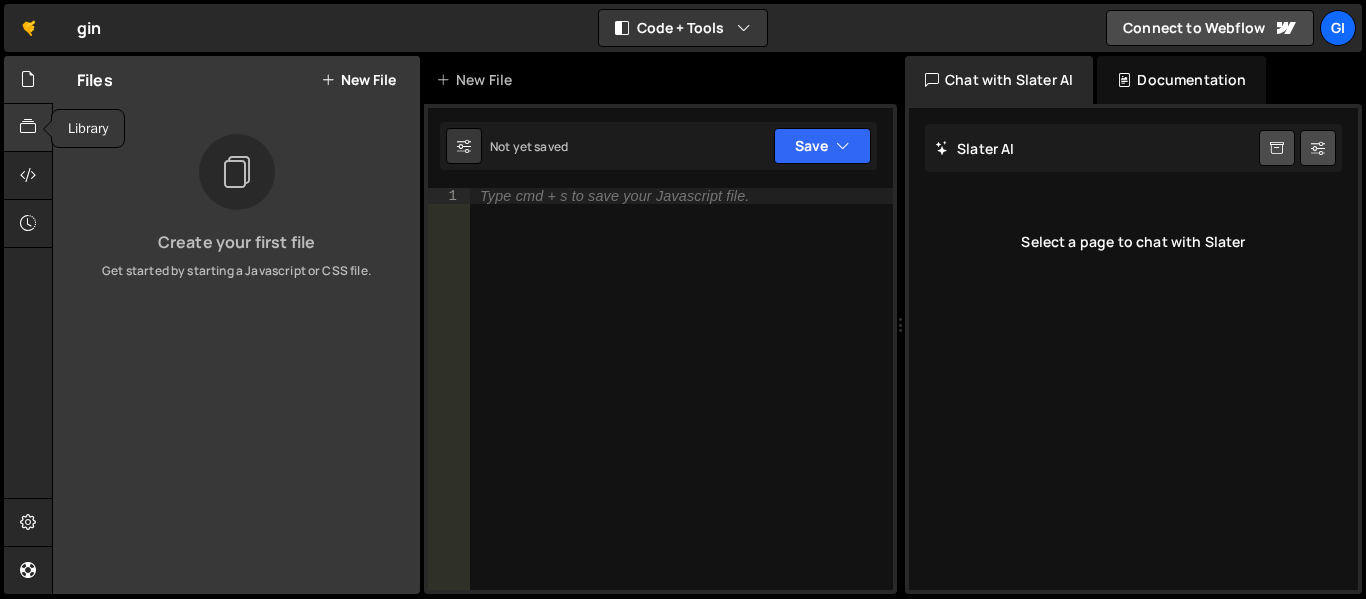 click at bounding box center [28, 127] 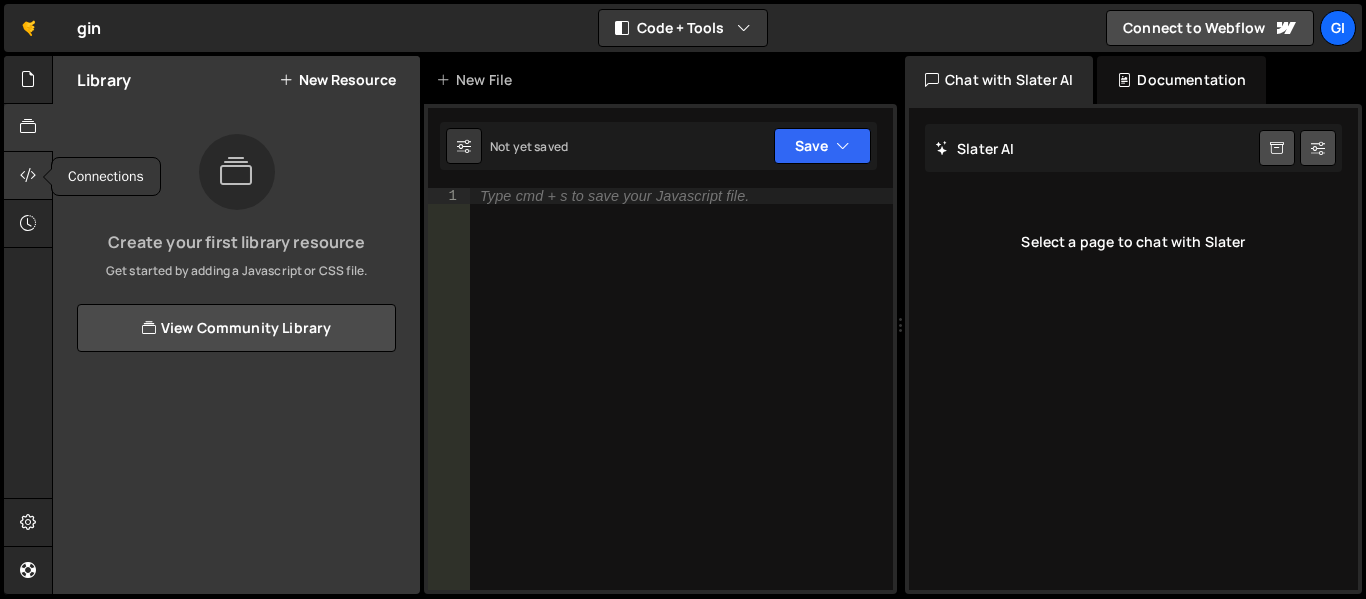 click at bounding box center (28, 176) 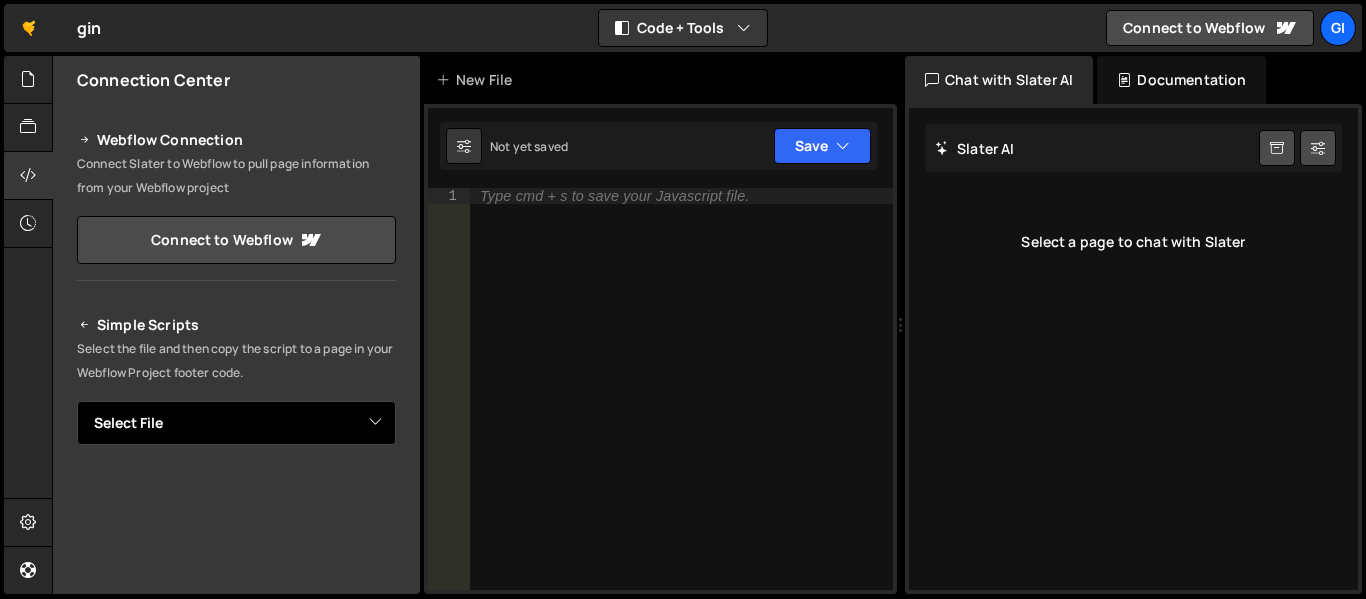 click on "Select File" at bounding box center (236, 423) 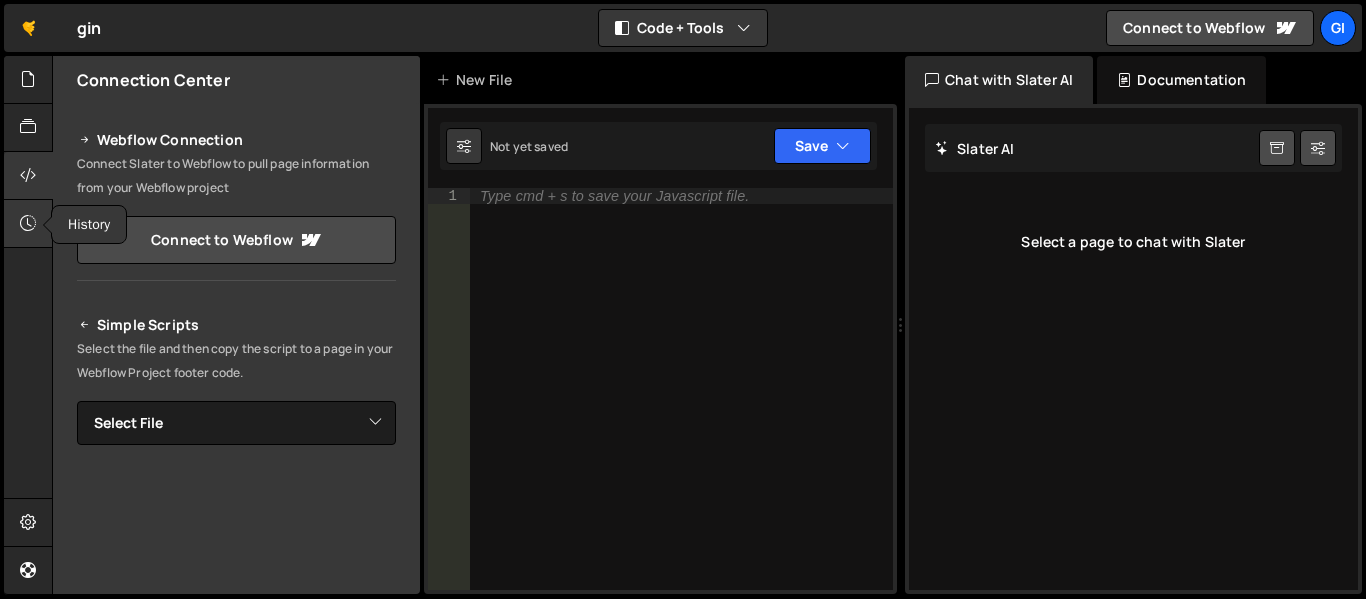 click at bounding box center [28, 224] 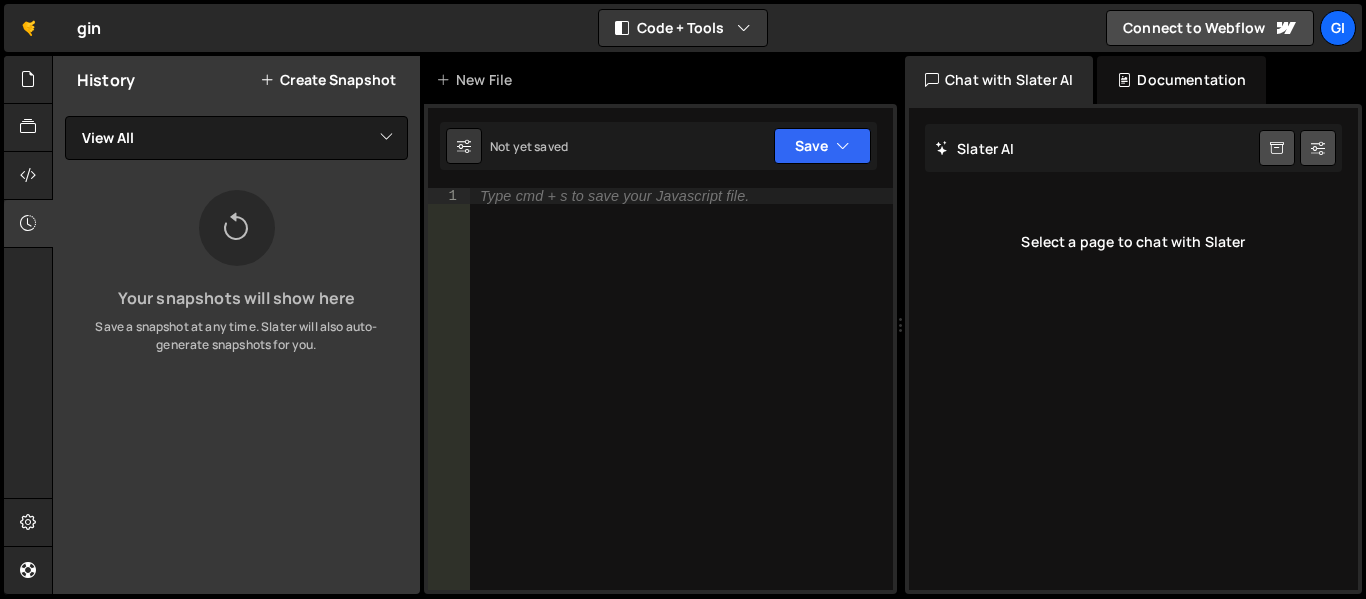 click at bounding box center [236, 228] 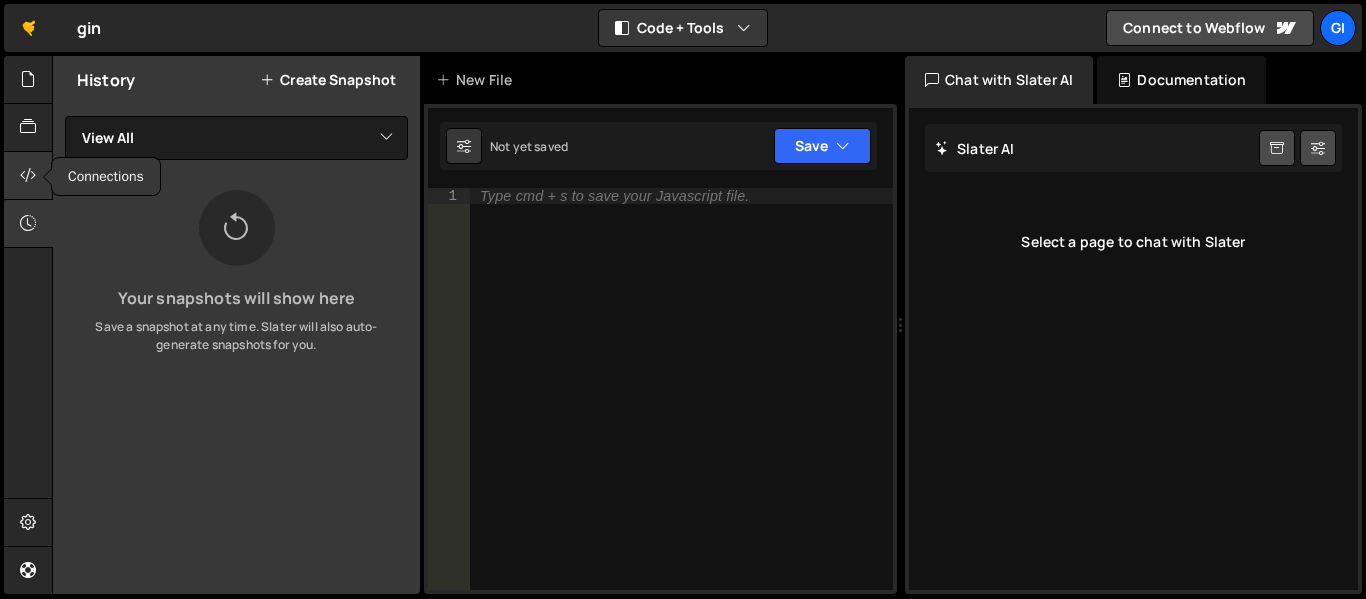 click at bounding box center (28, 175) 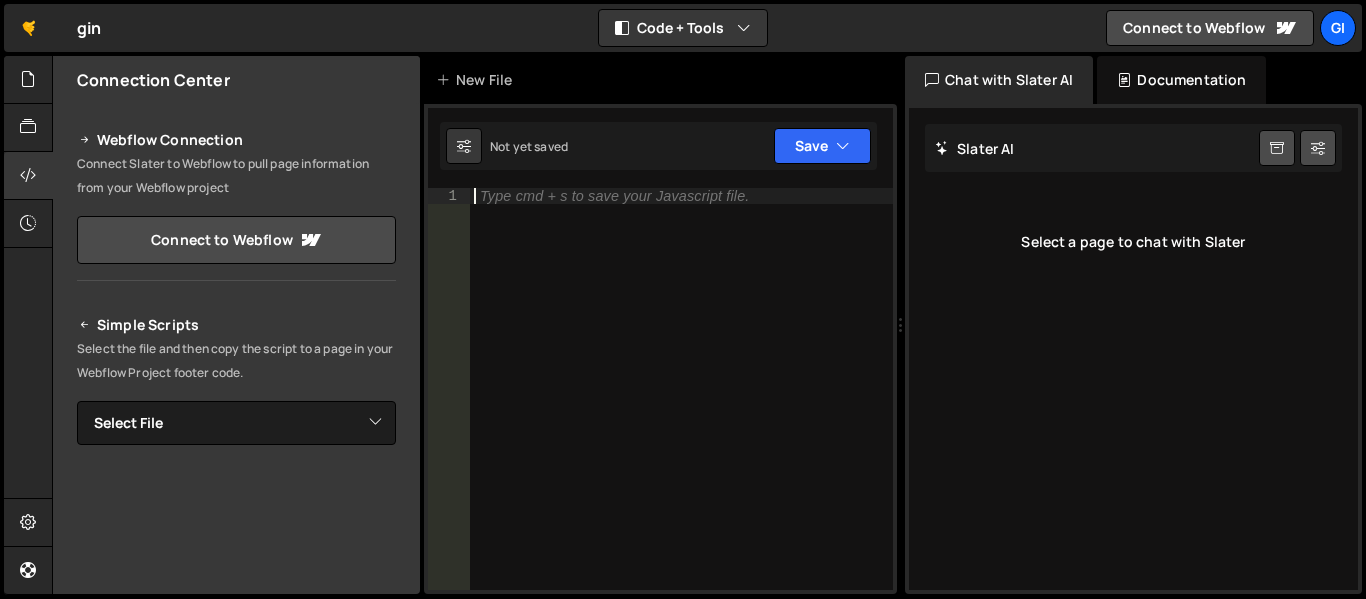 click on "Type cmd + s to save your Javascript file." at bounding box center (681, 405) 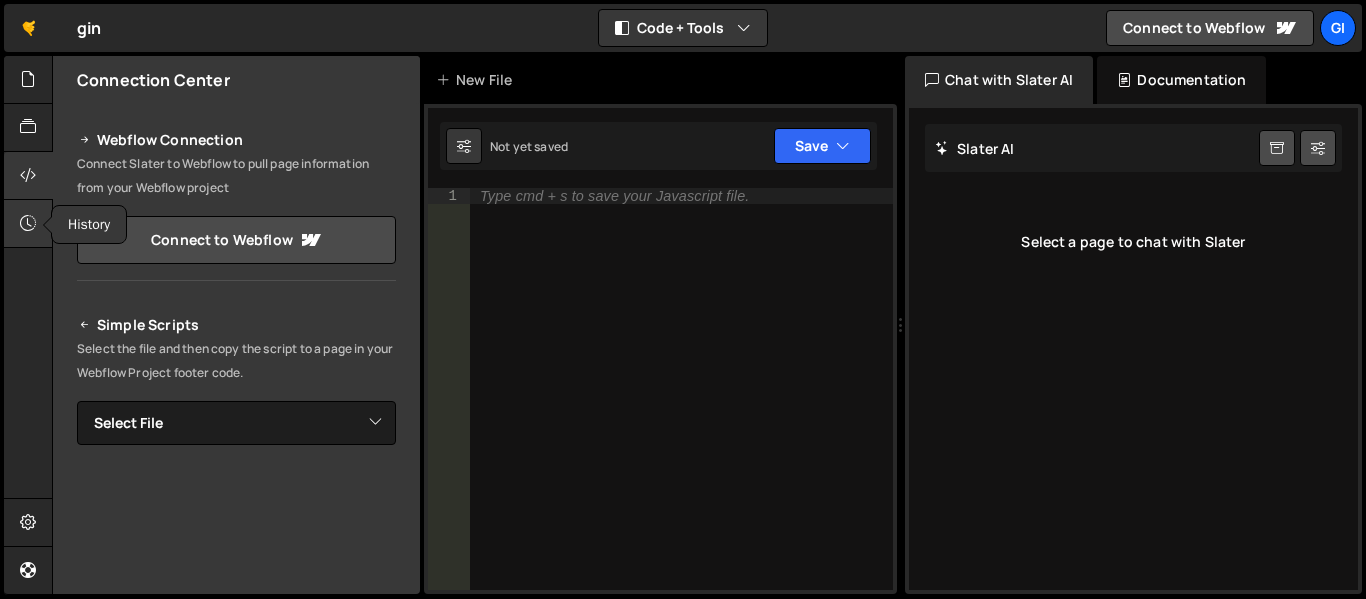 click at bounding box center [28, 224] 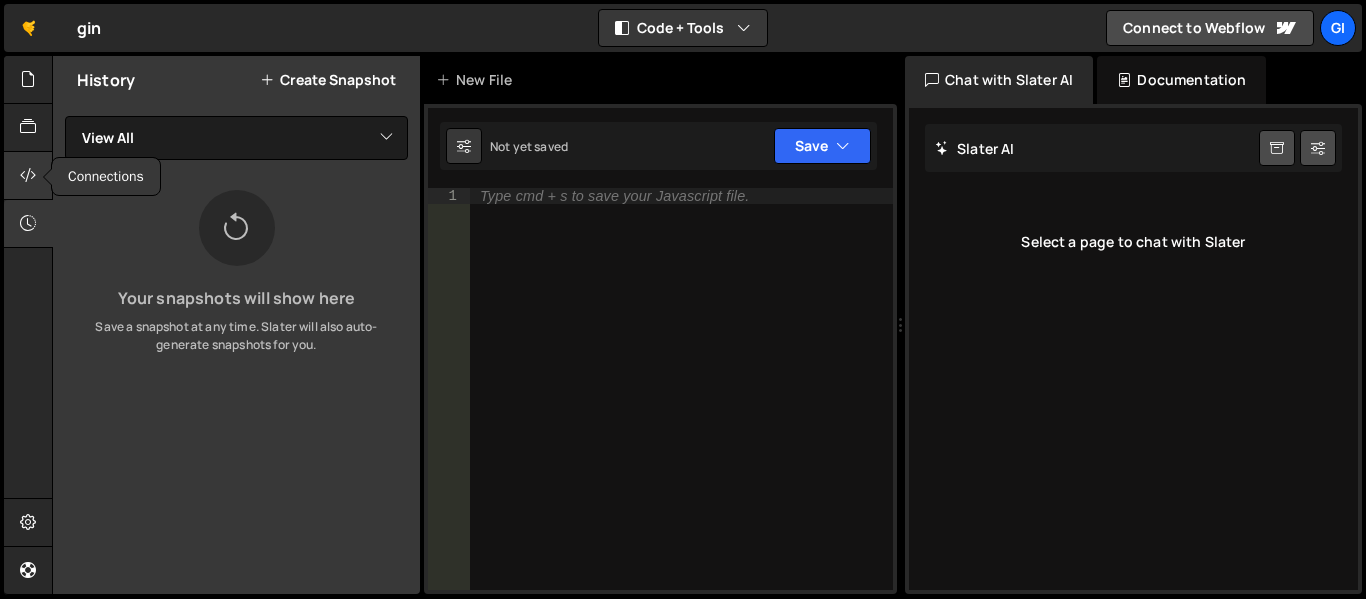 click at bounding box center [28, 175] 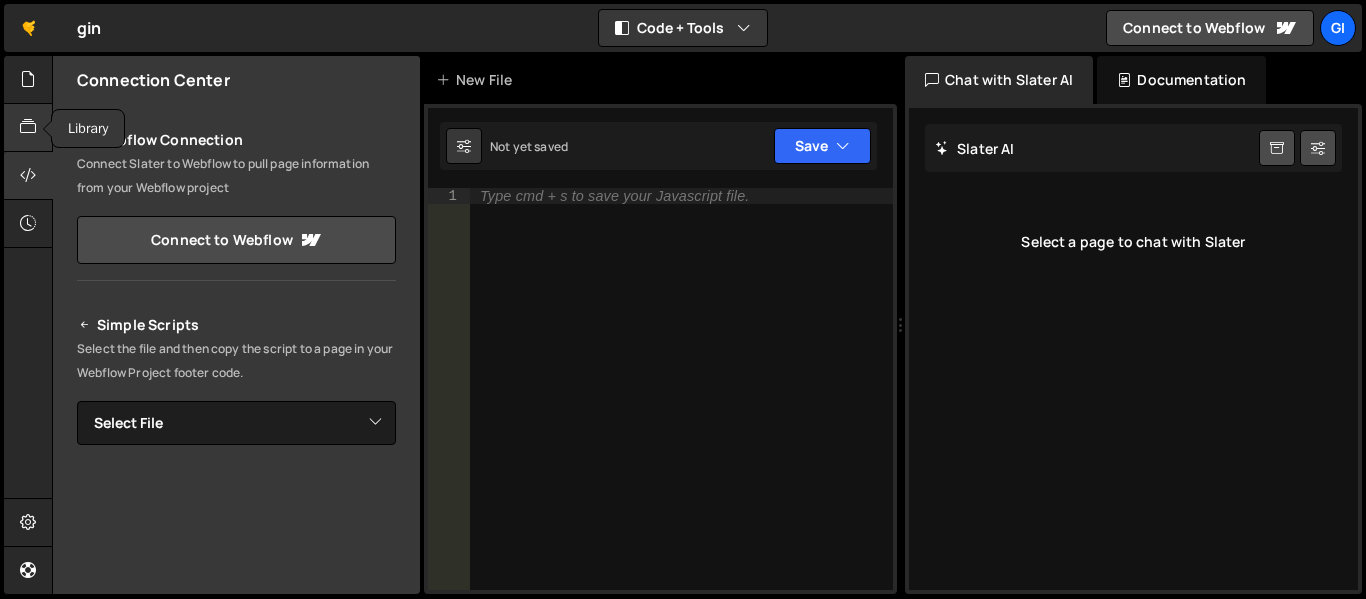 click at bounding box center (28, 127) 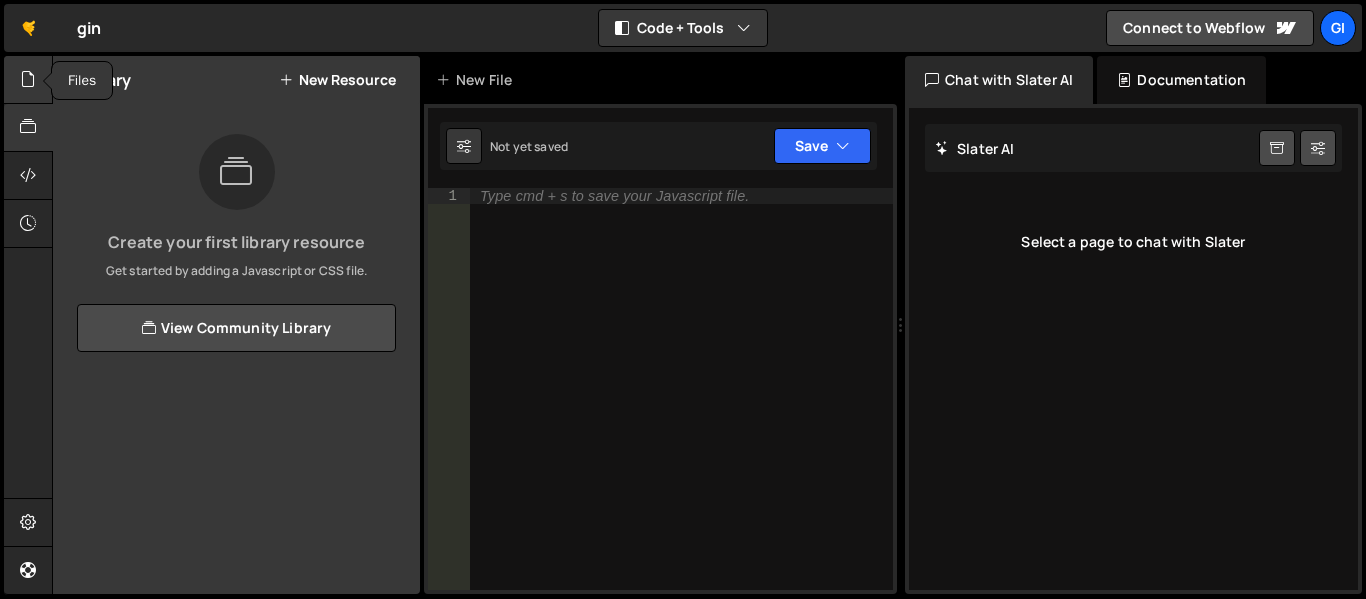 click at bounding box center (28, 80) 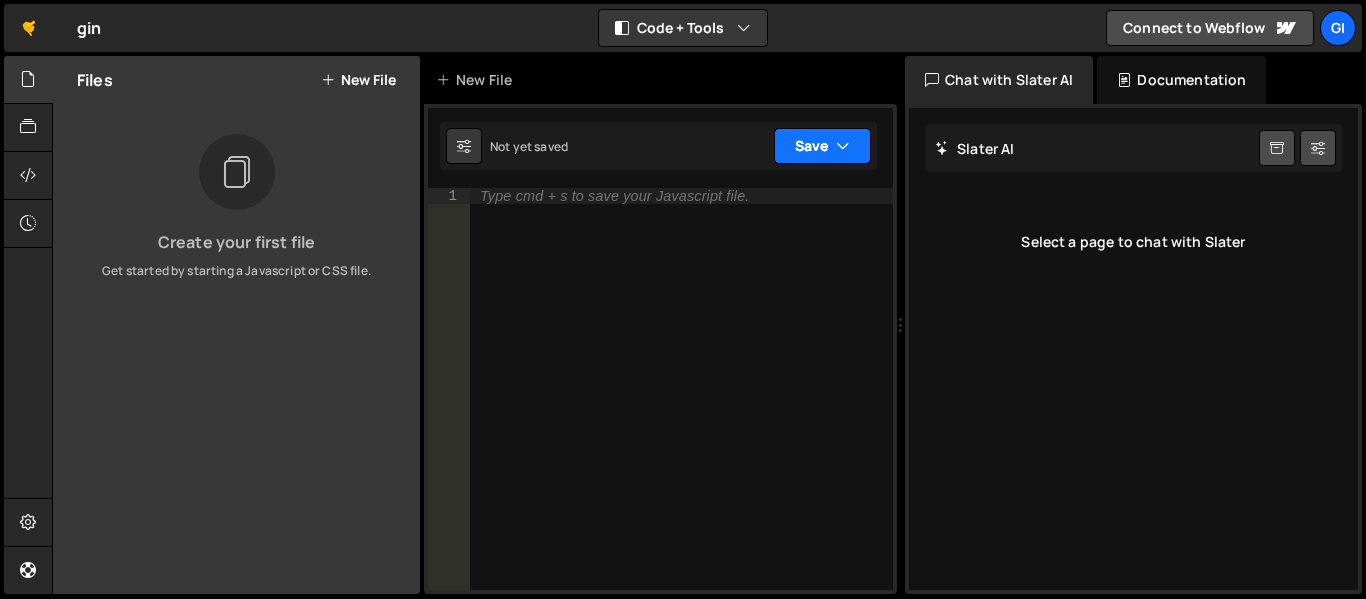 click at bounding box center [843, 146] 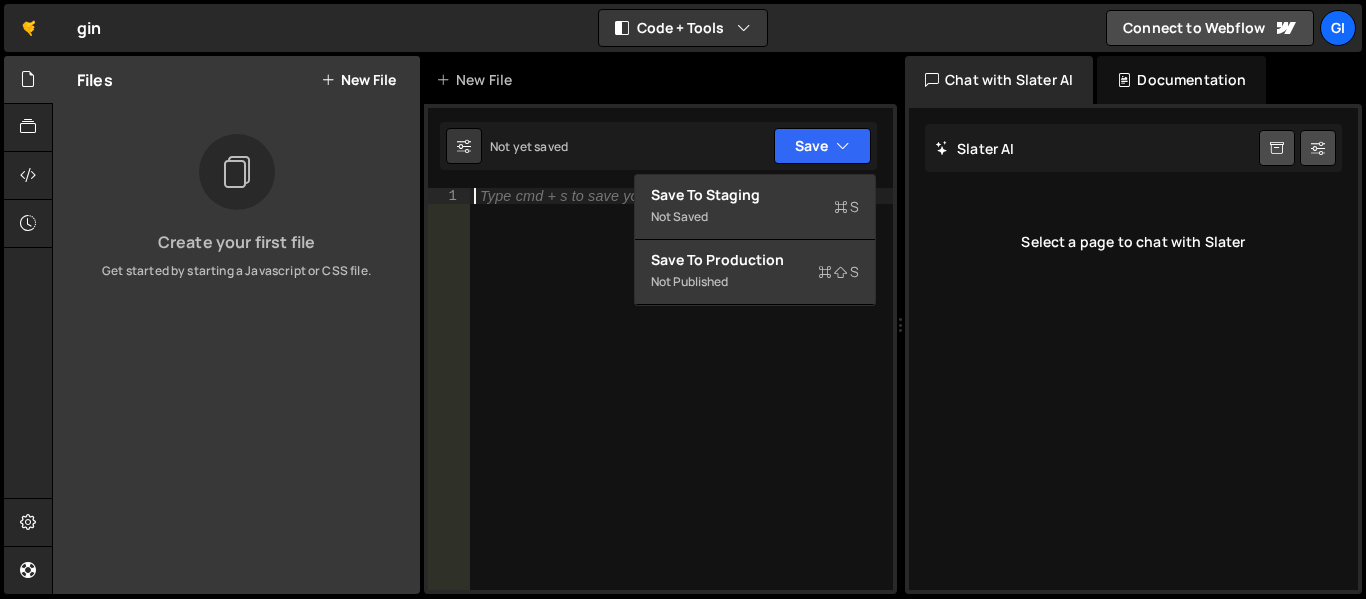 click on "Type cmd + s to save your Javascript file." at bounding box center (681, 405) 